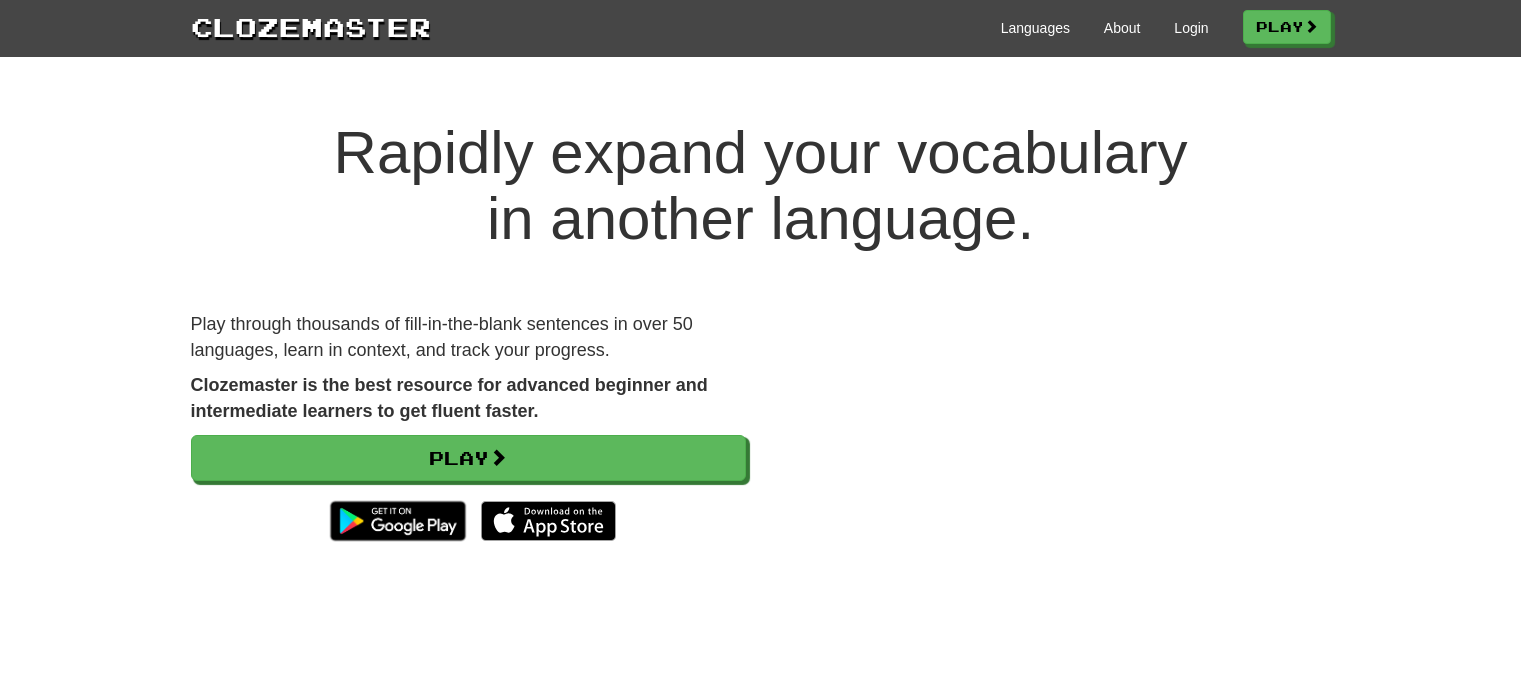 scroll, scrollTop: 0, scrollLeft: 0, axis: both 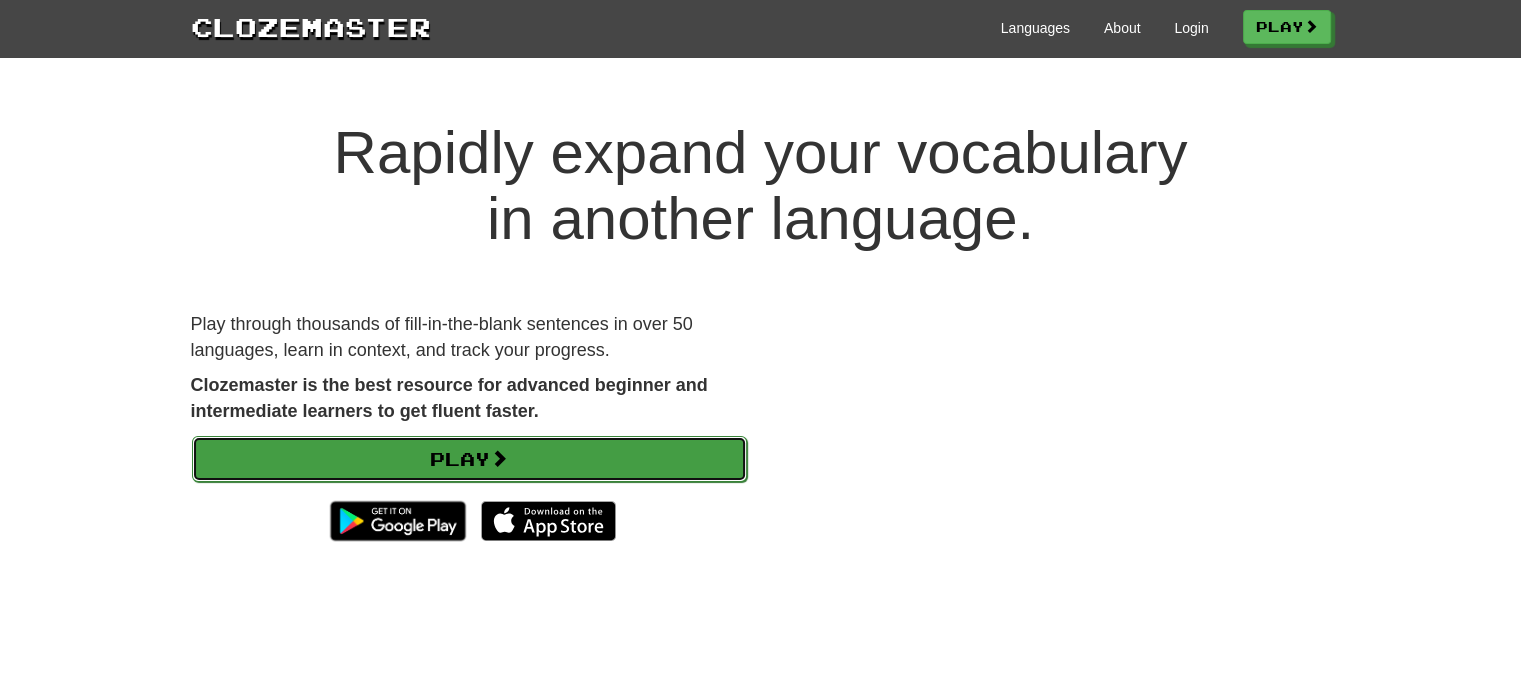 click on "Play" at bounding box center (469, 459) 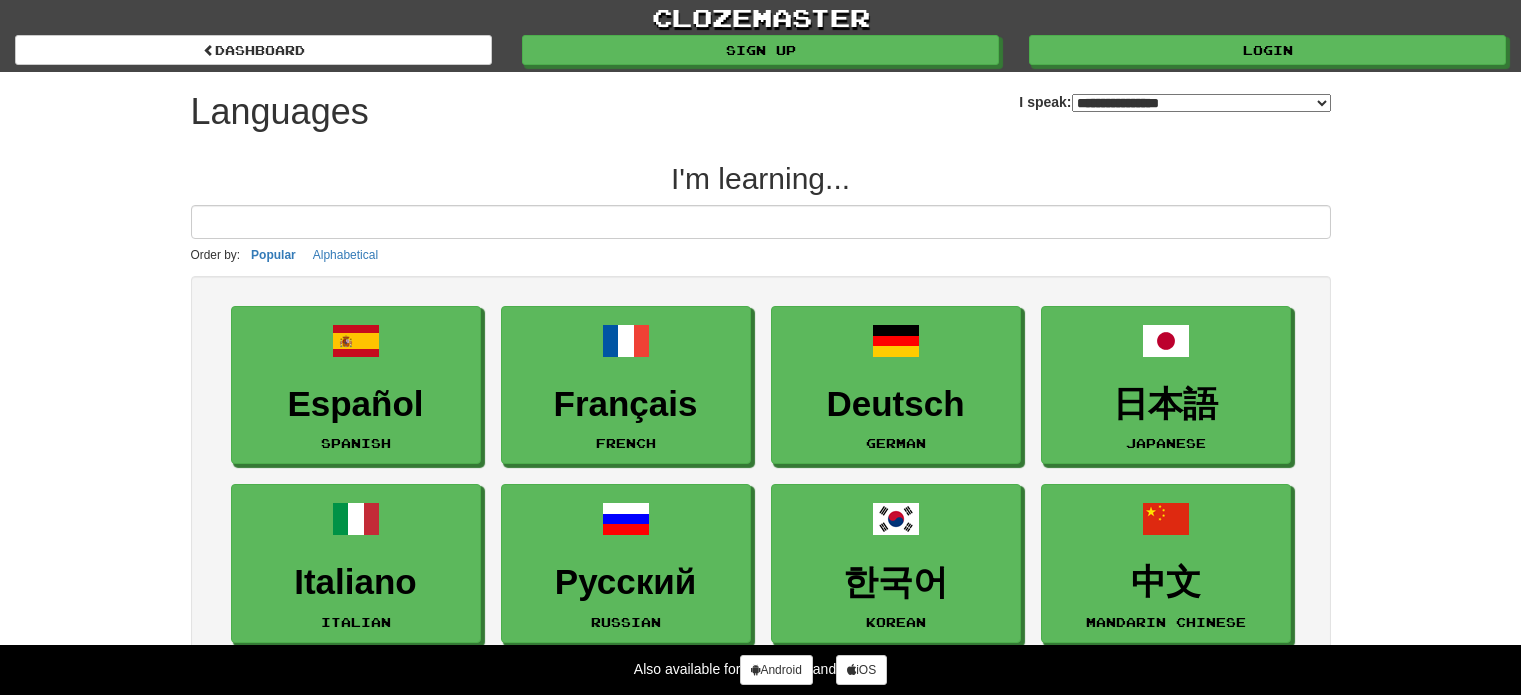 select on "*******" 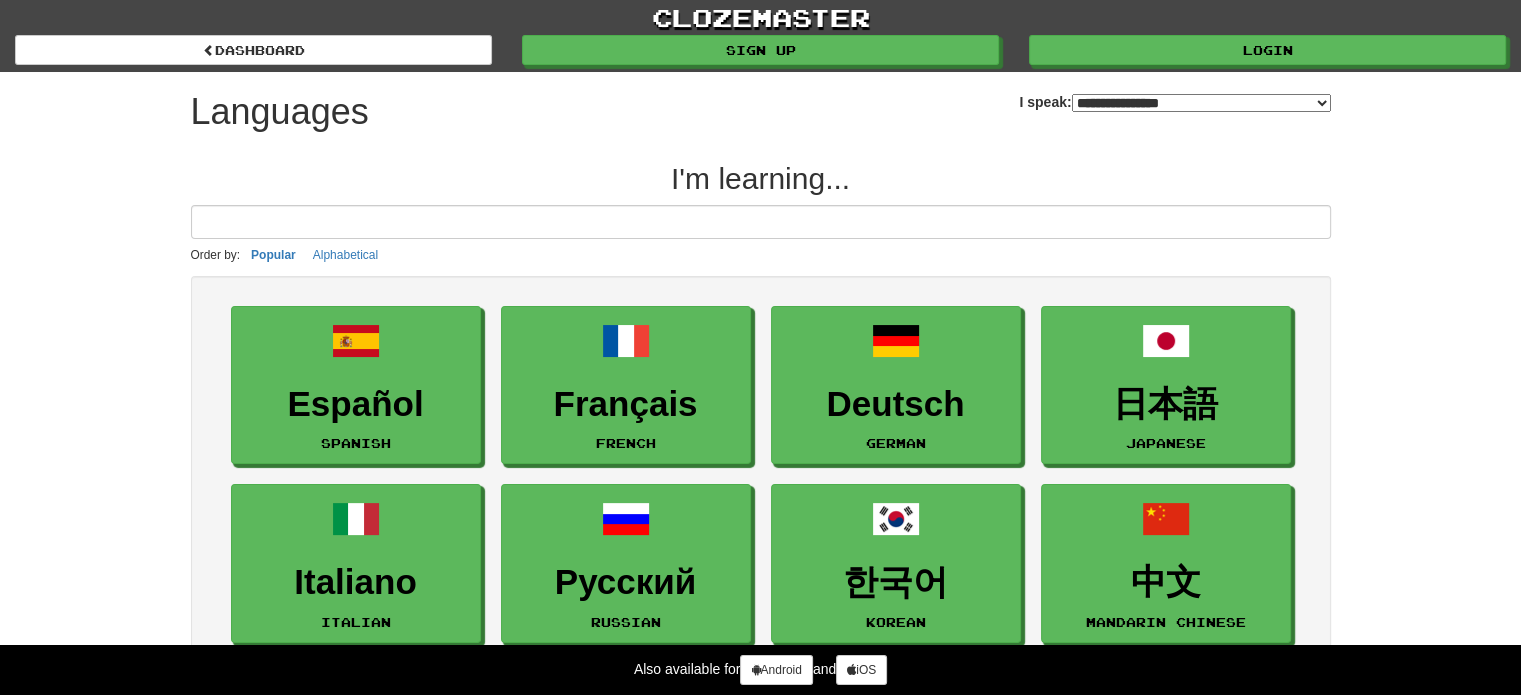 click at bounding box center [761, 222] 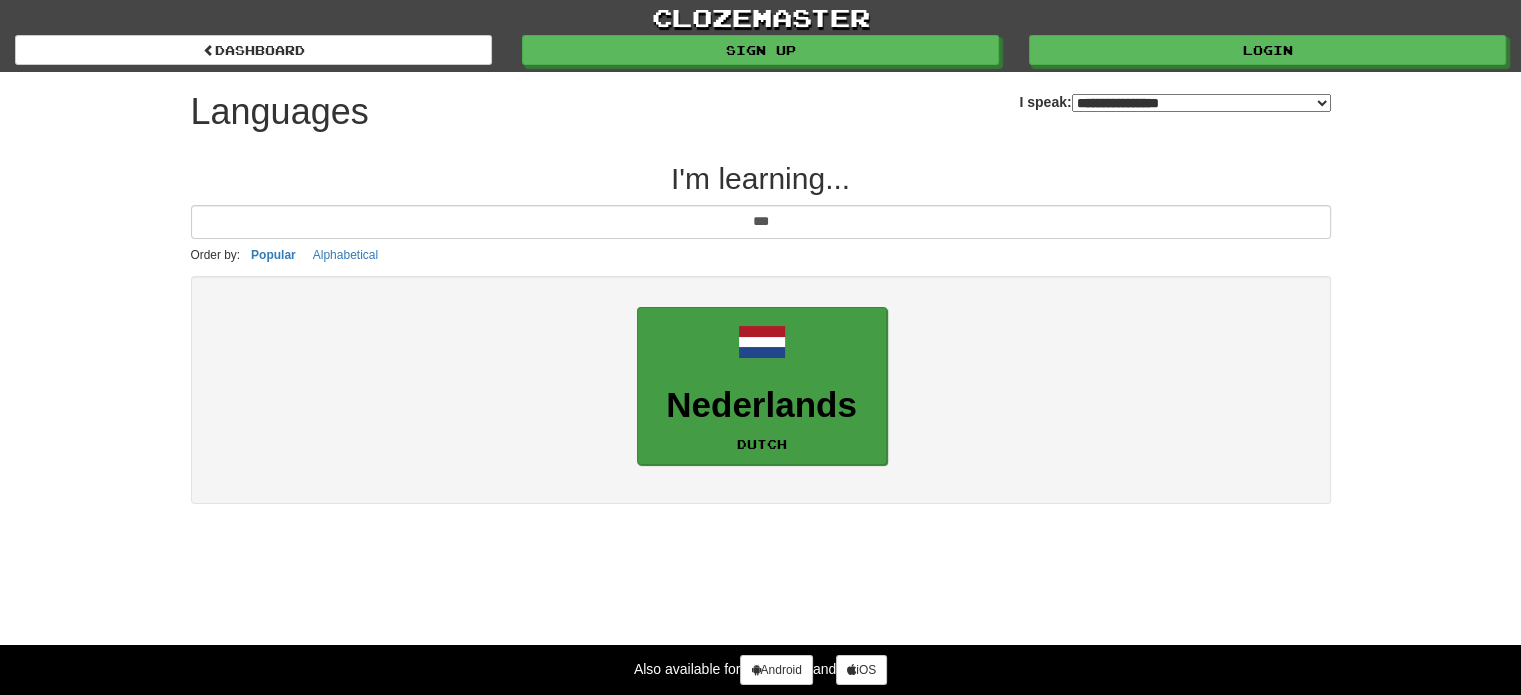 type on "***" 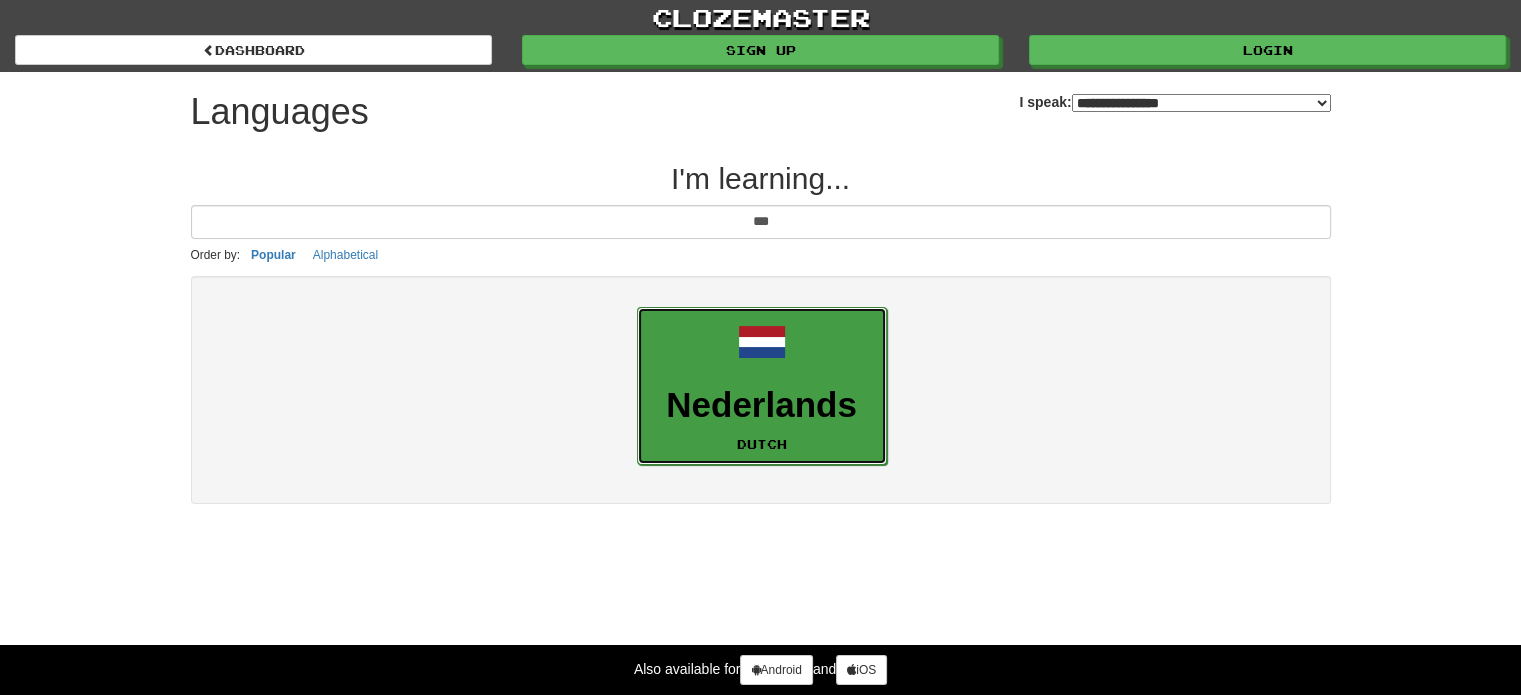 click on "Nederlands Dutch" at bounding box center (762, 386) 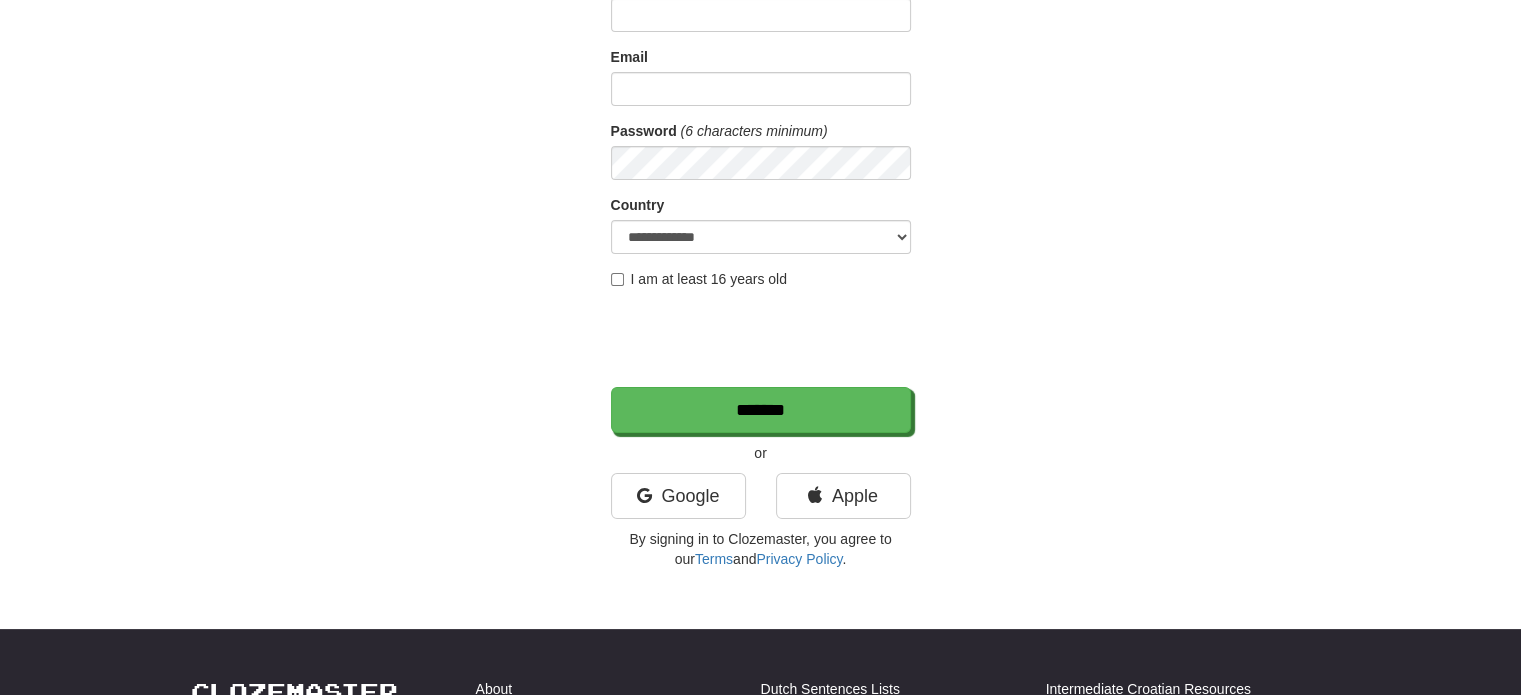 scroll, scrollTop: 400, scrollLeft: 0, axis: vertical 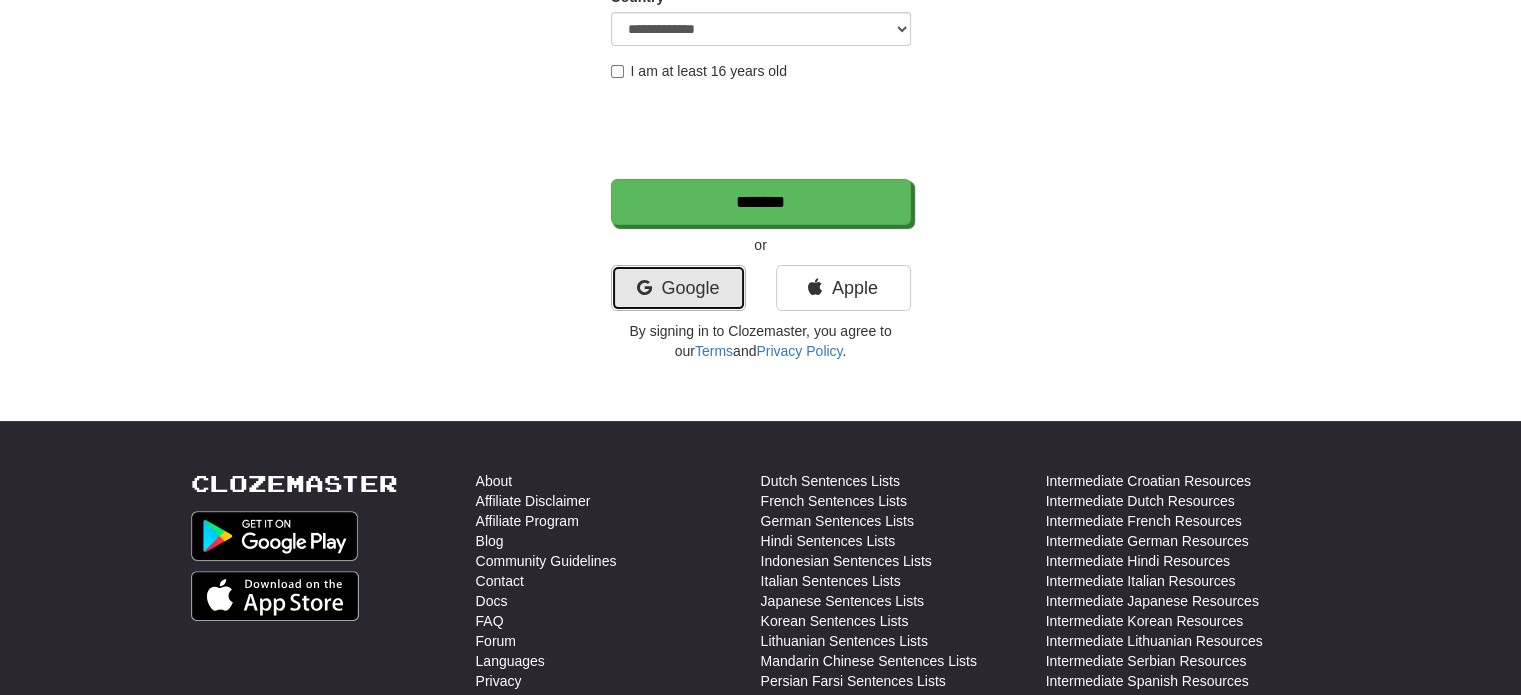 click on "Google" at bounding box center (678, 288) 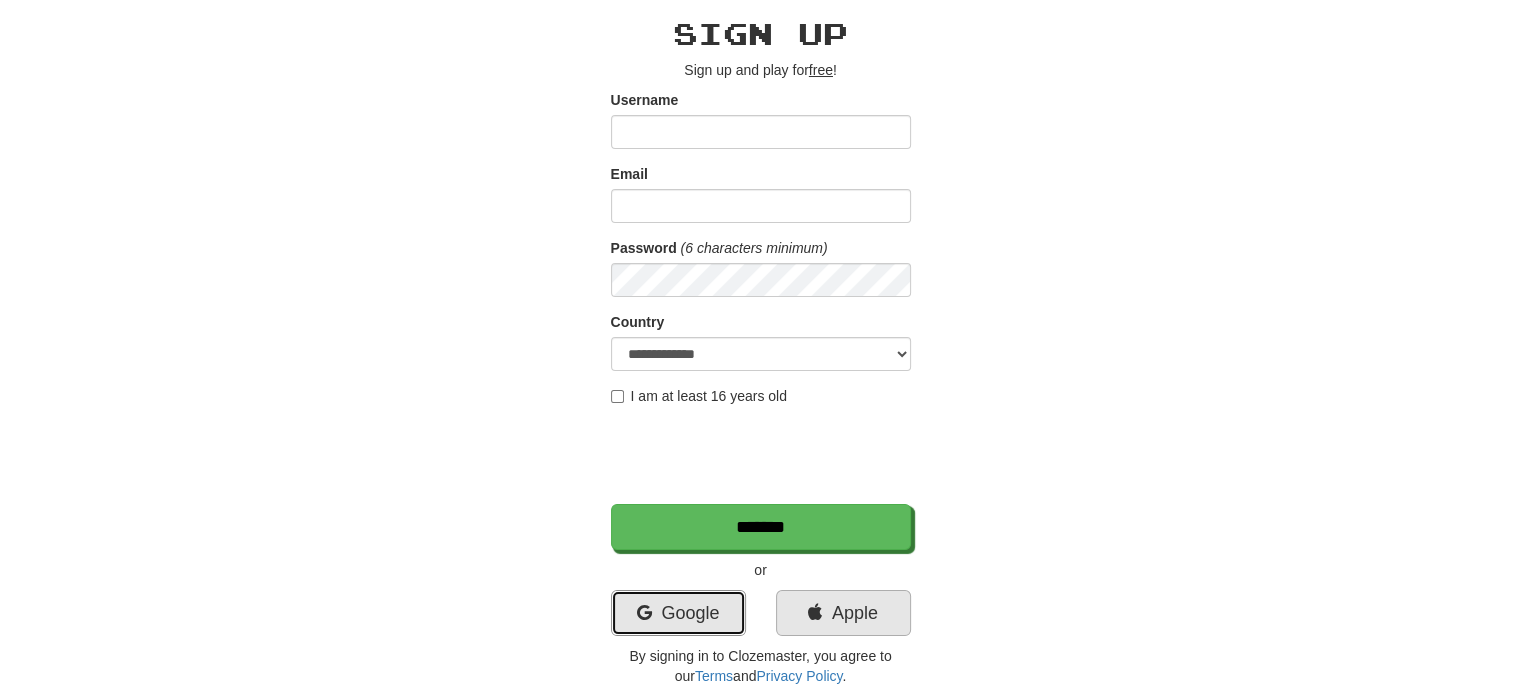 scroll, scrollTop: 0, scrollLeft: 0, axis: both 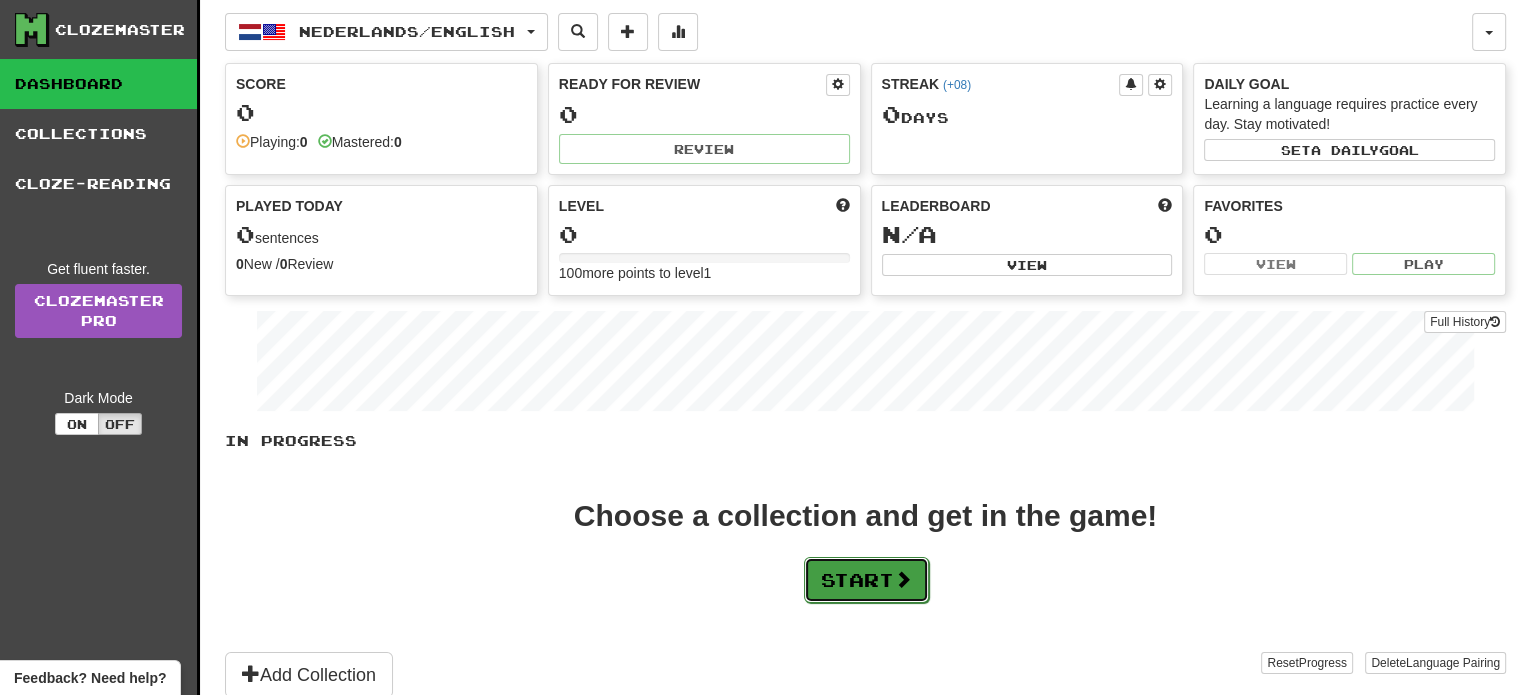 click on "Start" at bounding box center (866, 580) 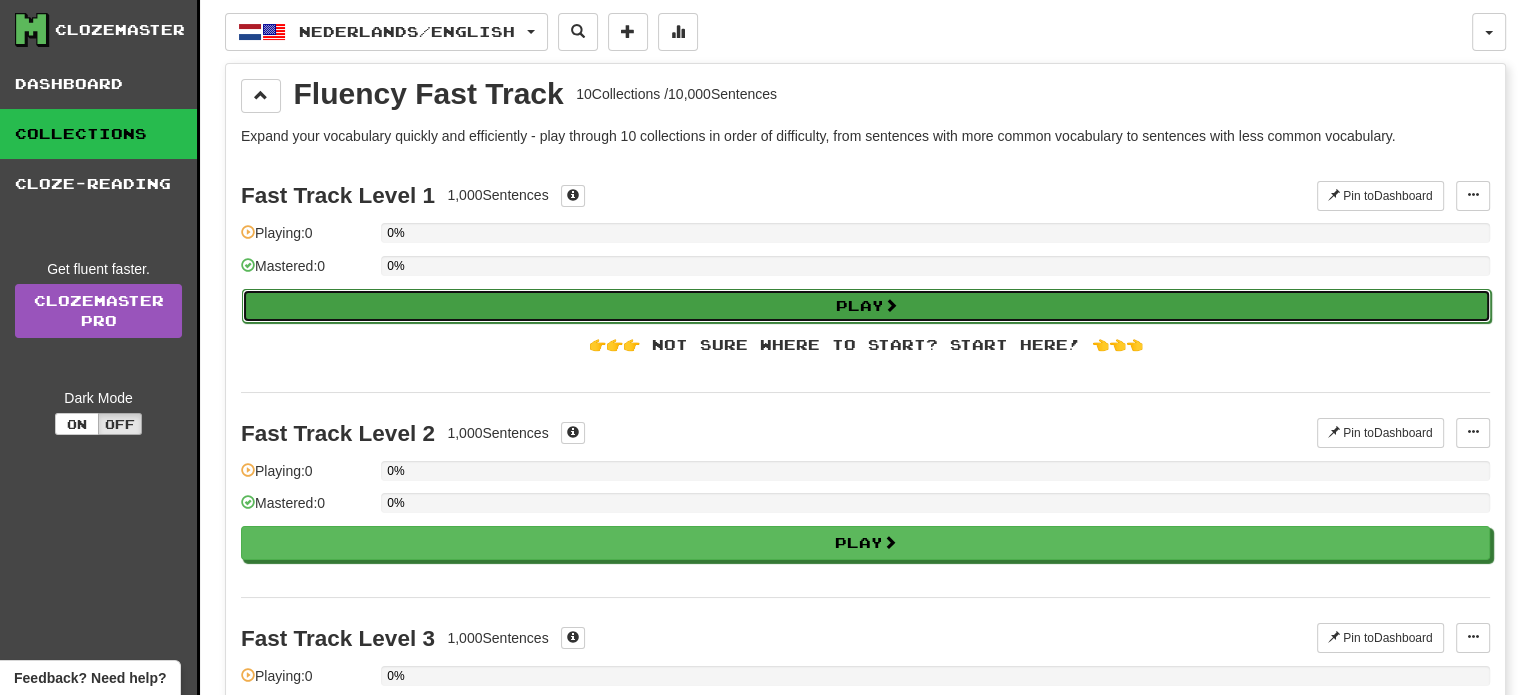click on "Play" at bounding box center [866, 306] 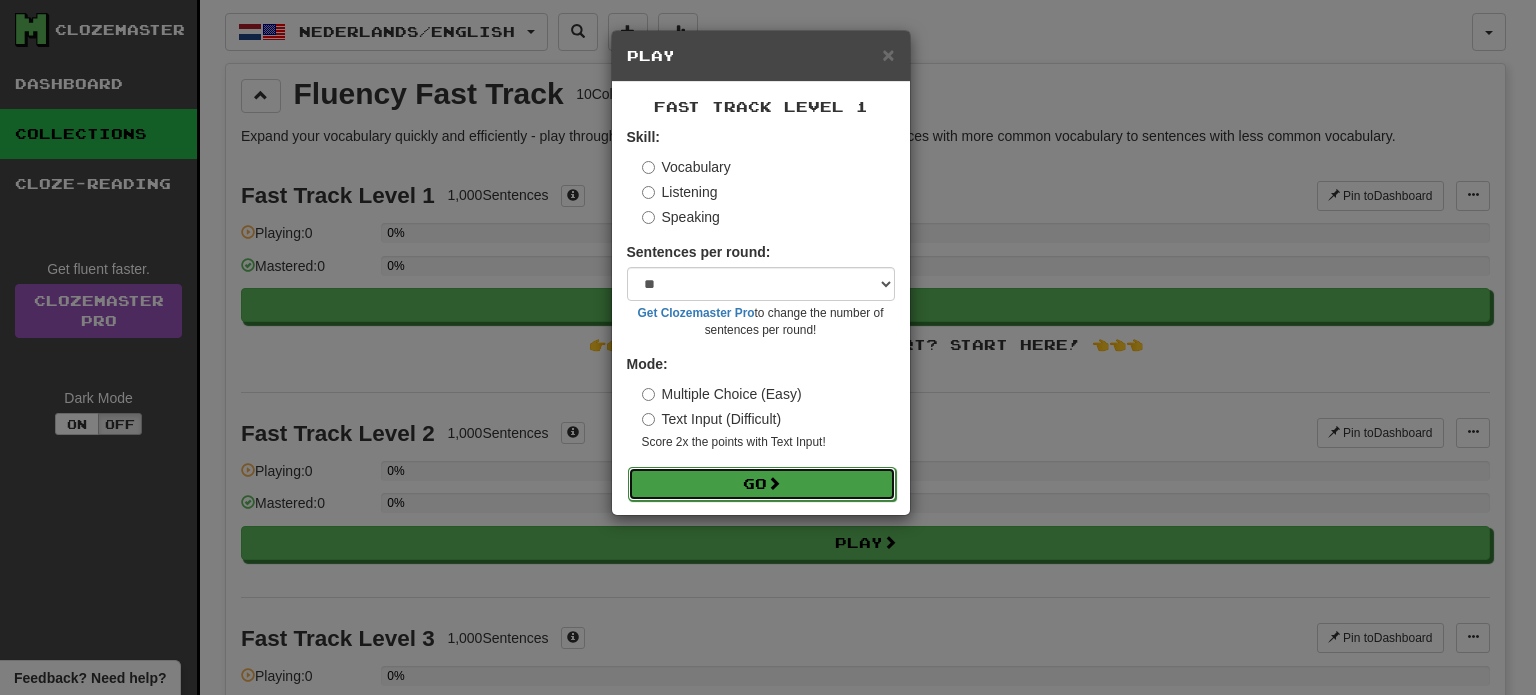 click at bounding box center (774, 483) 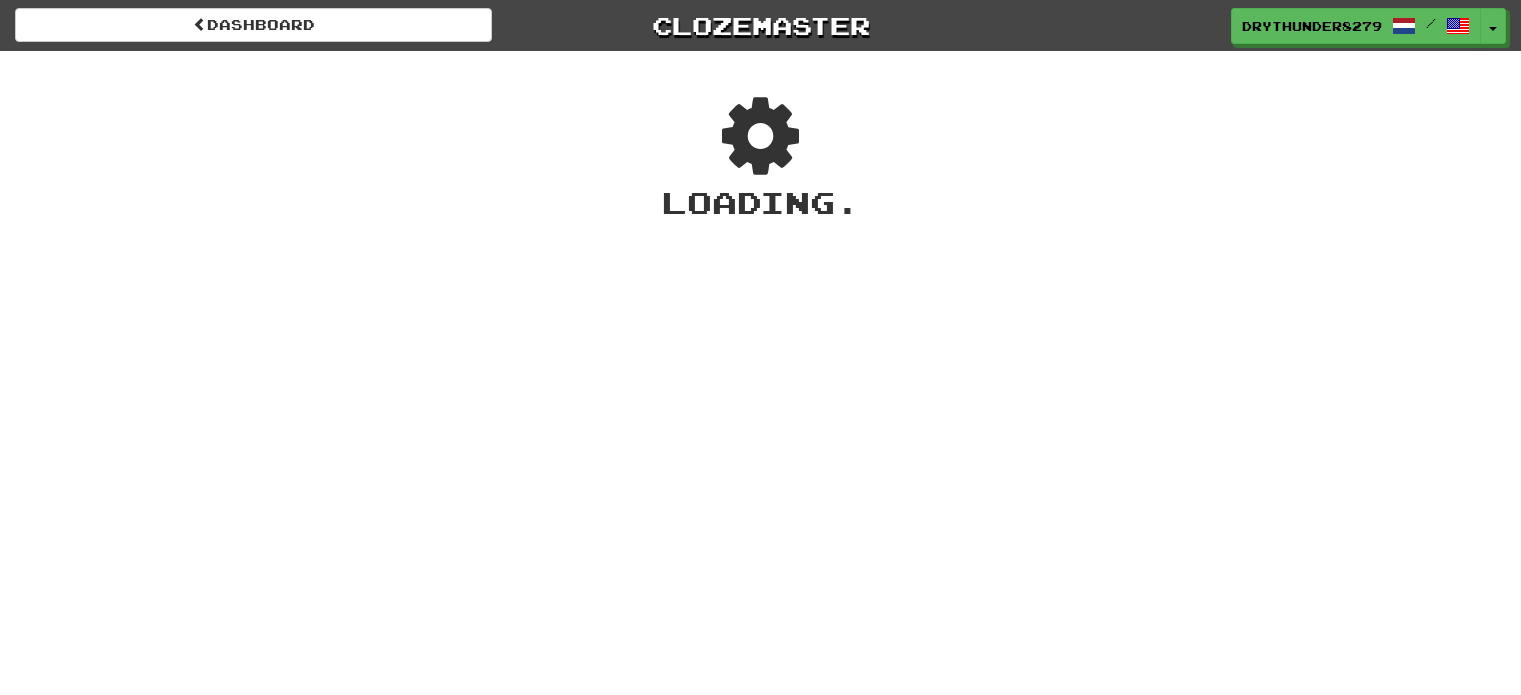 scroll, scrollTop: 0, scrollLeft: 0, axis: both 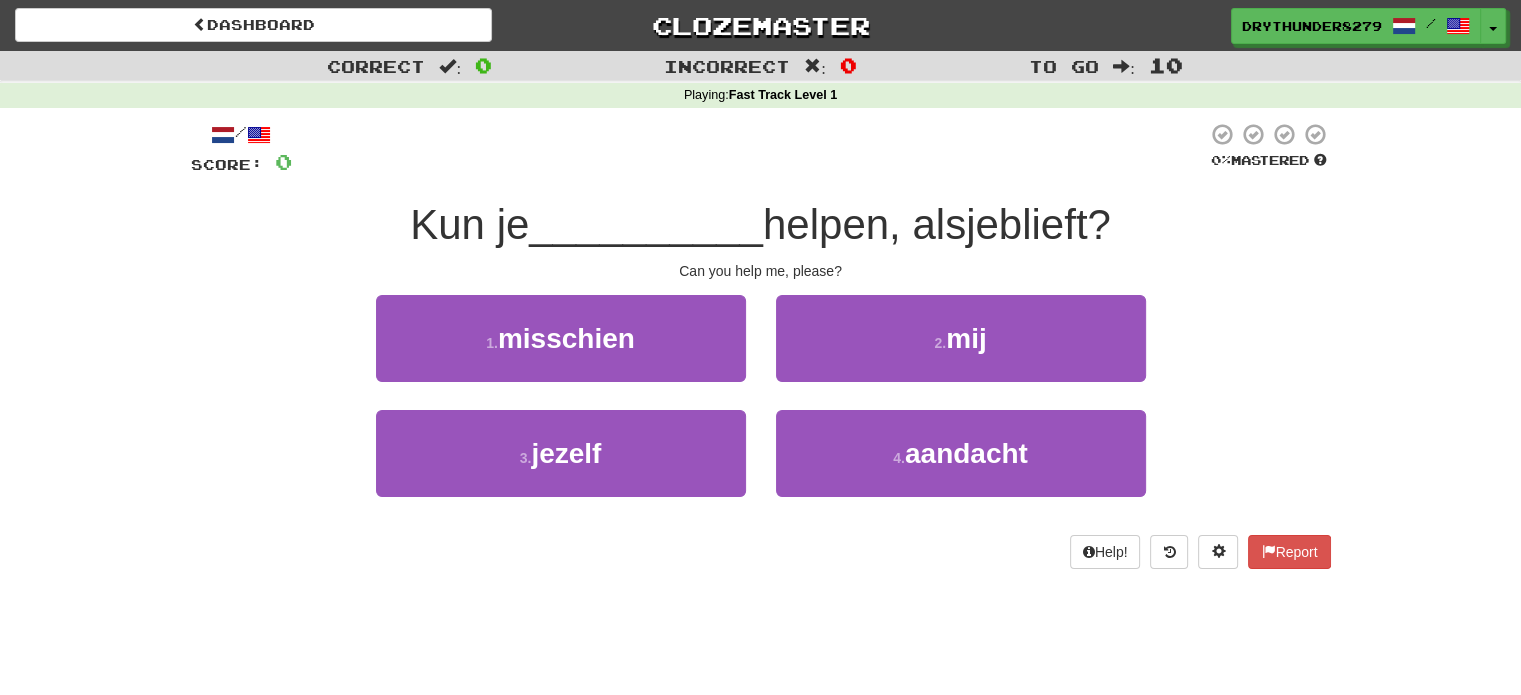 drag, startPoint x: 1060, startPoint y: 742, endPoint x: 1050, endPoint y: 111, distance: 631.0792 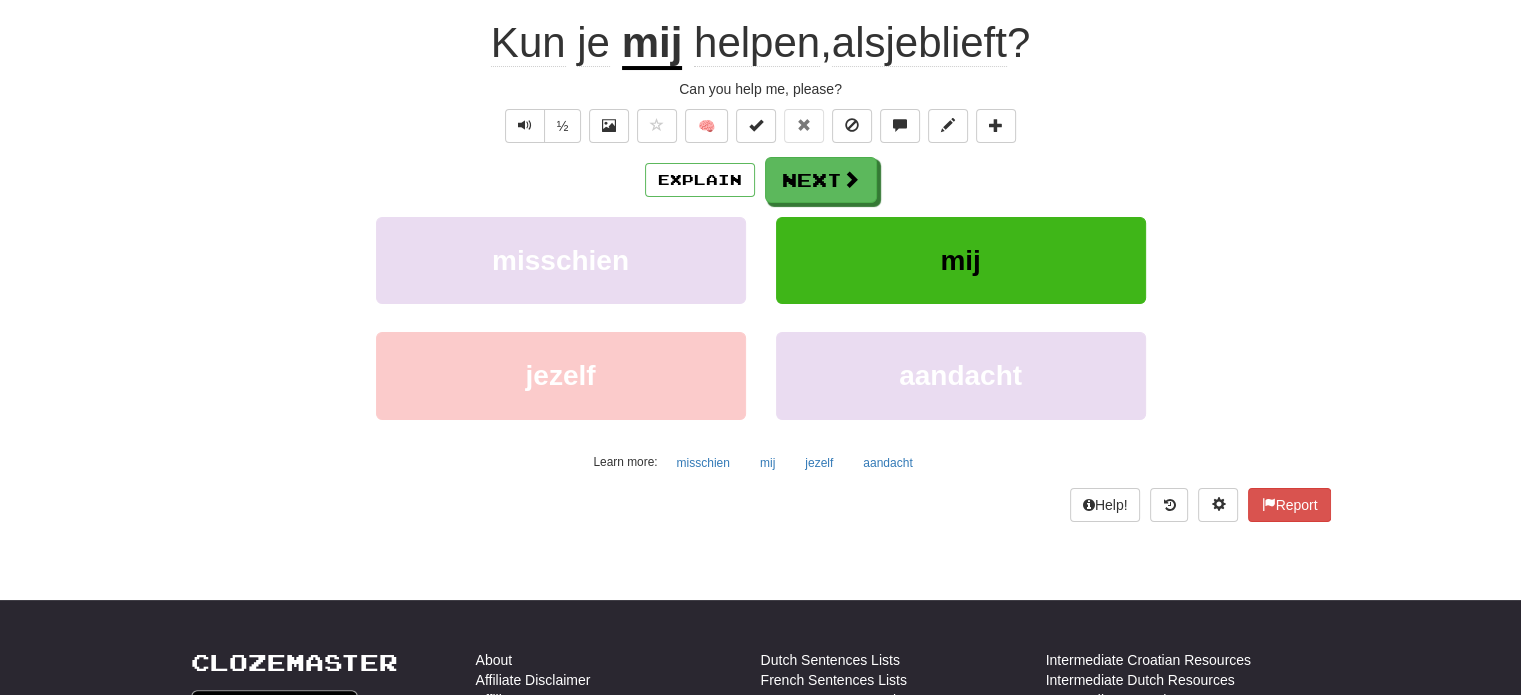 scroll, scrollTop: 200, scrollLeft: 0, axis: vertical 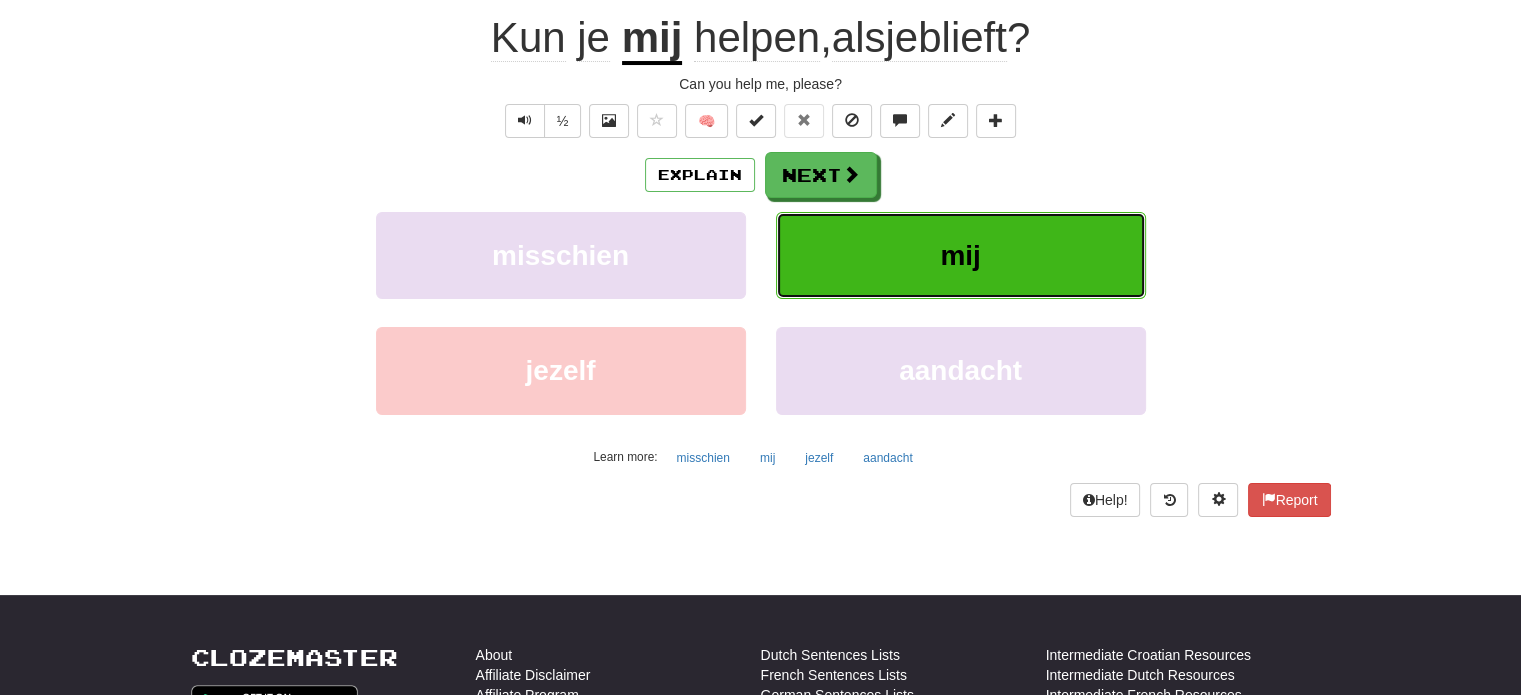 click on "mij" at bounding box center (961, 255) 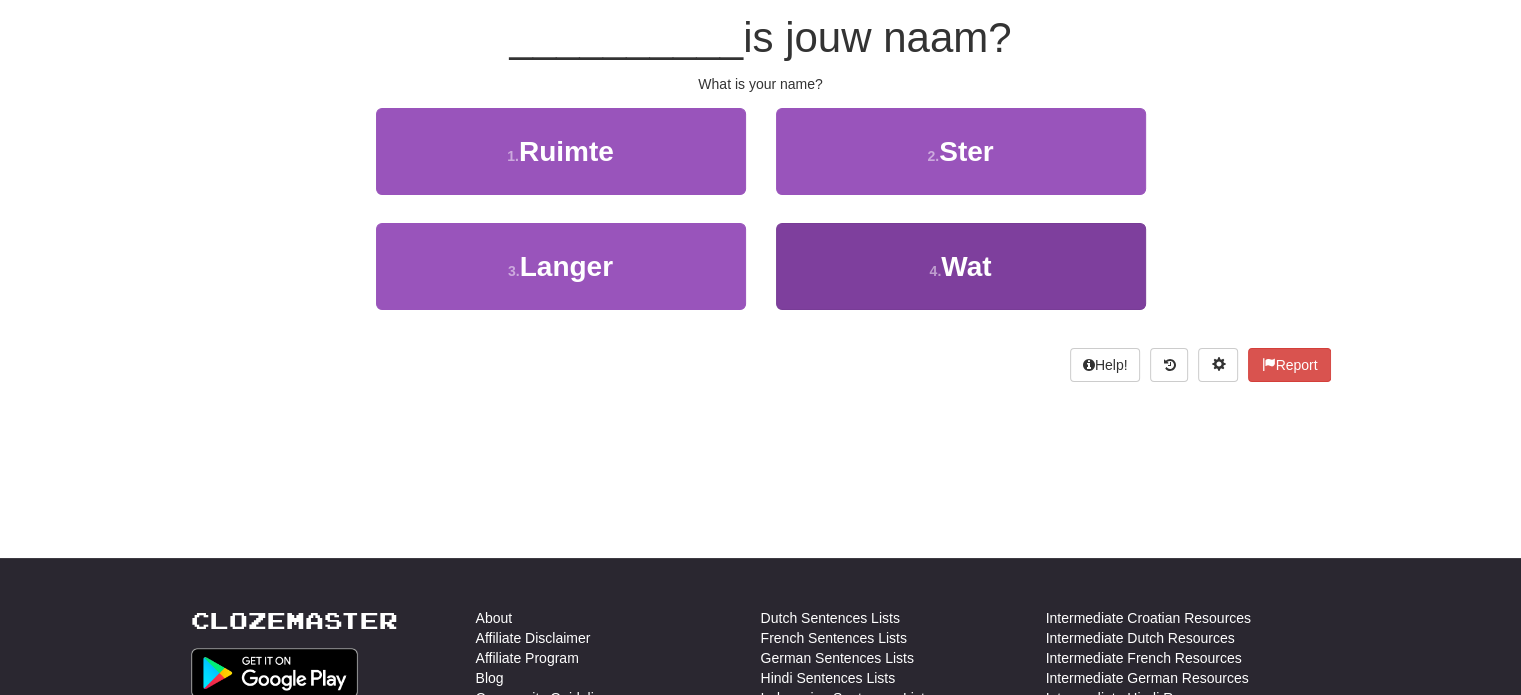 scroll, scrollTop: 87, scrollLeft: 0, axis: vertical 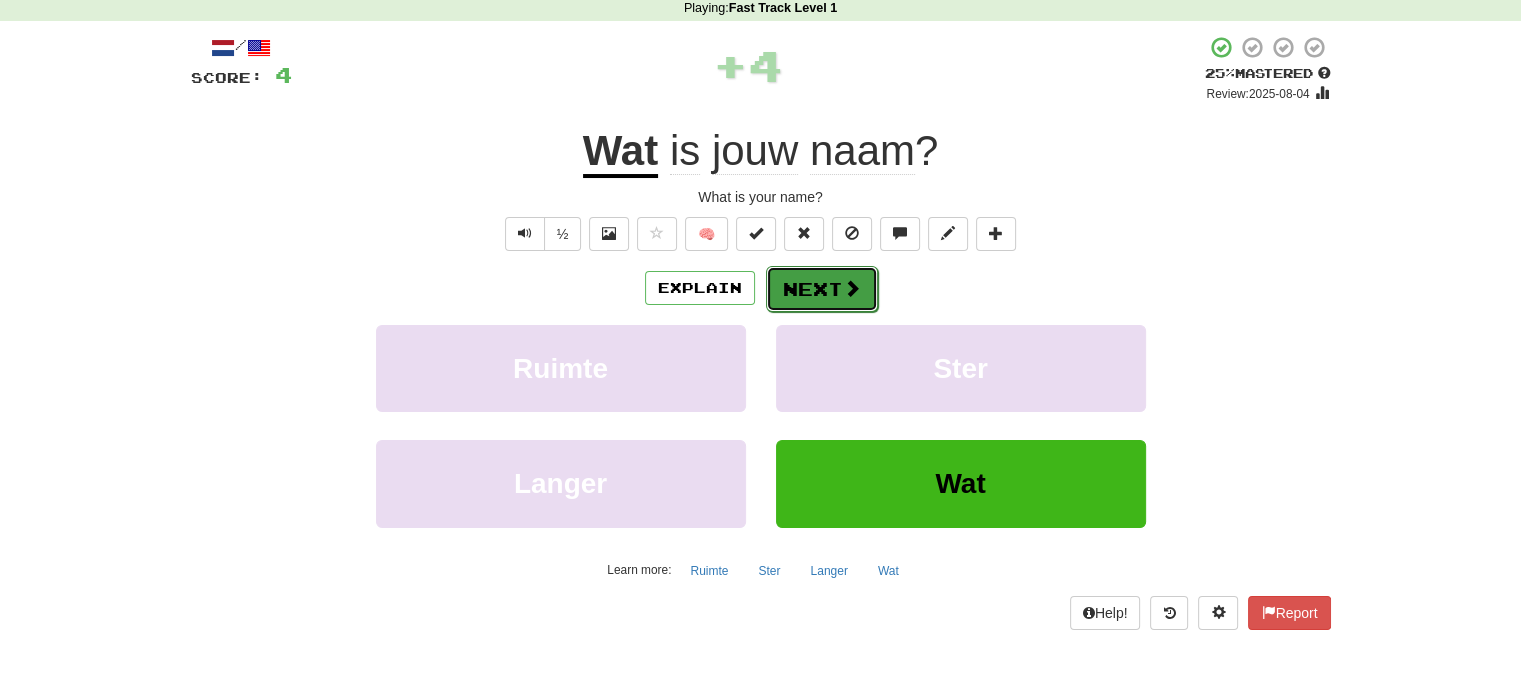 click on "Next" at bounding box center [822, 289] 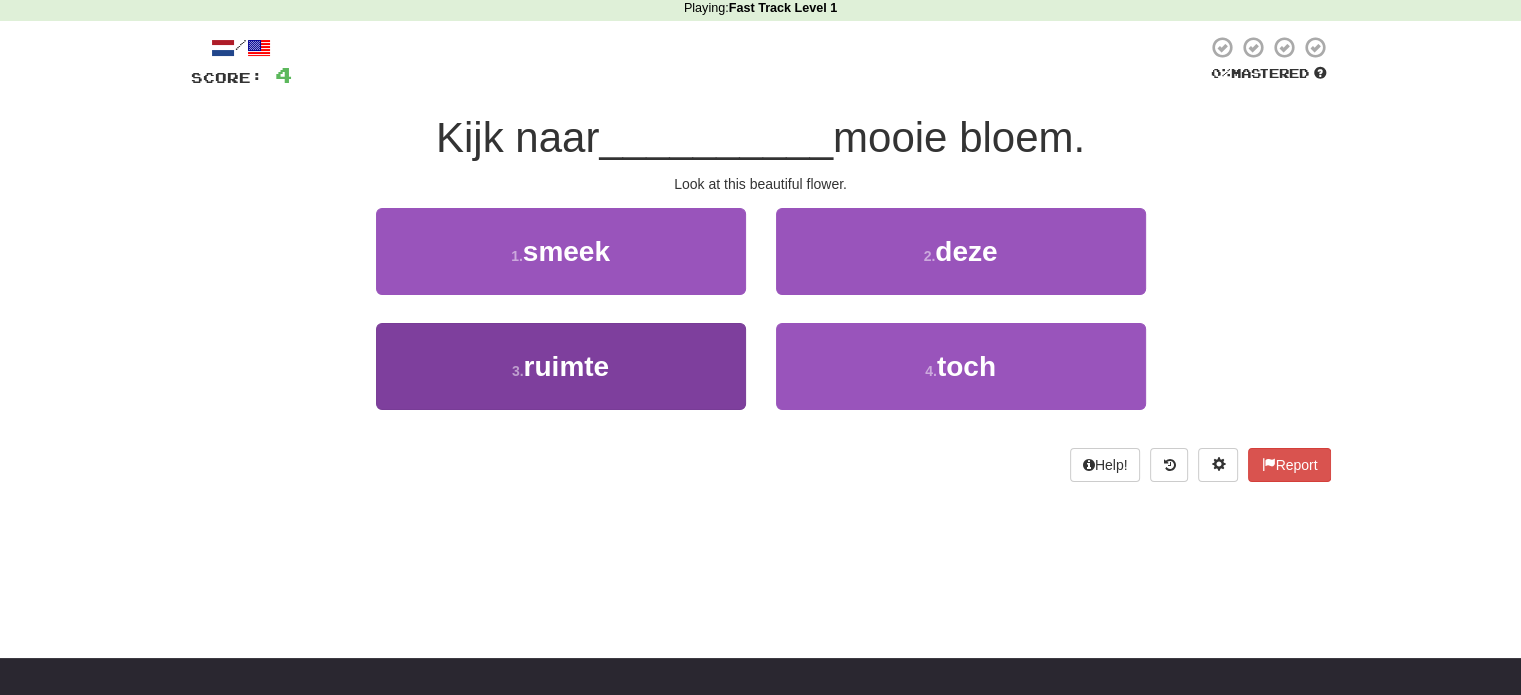 scroll, scrollTop: 0, scrollLeft: 0, axis: both 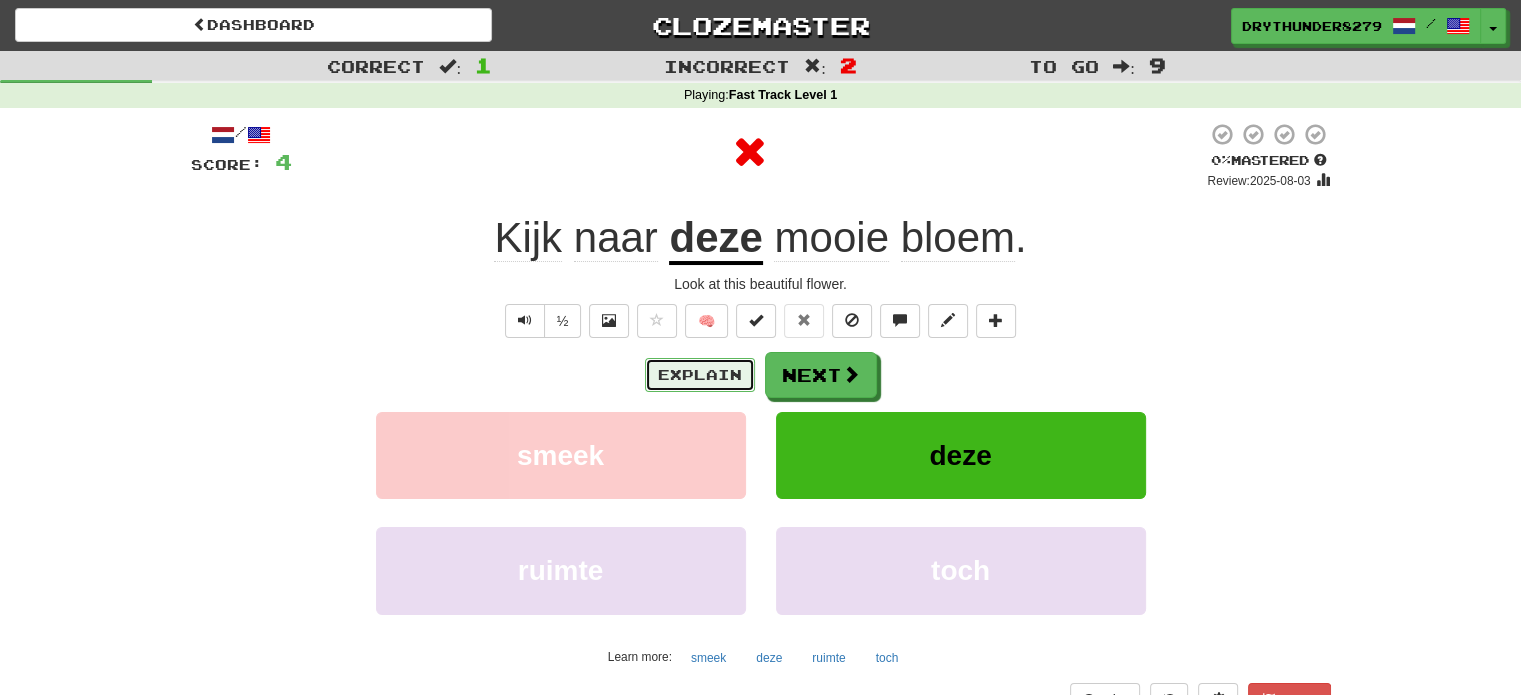 click on "Explain" at bounding box center (700, 375) 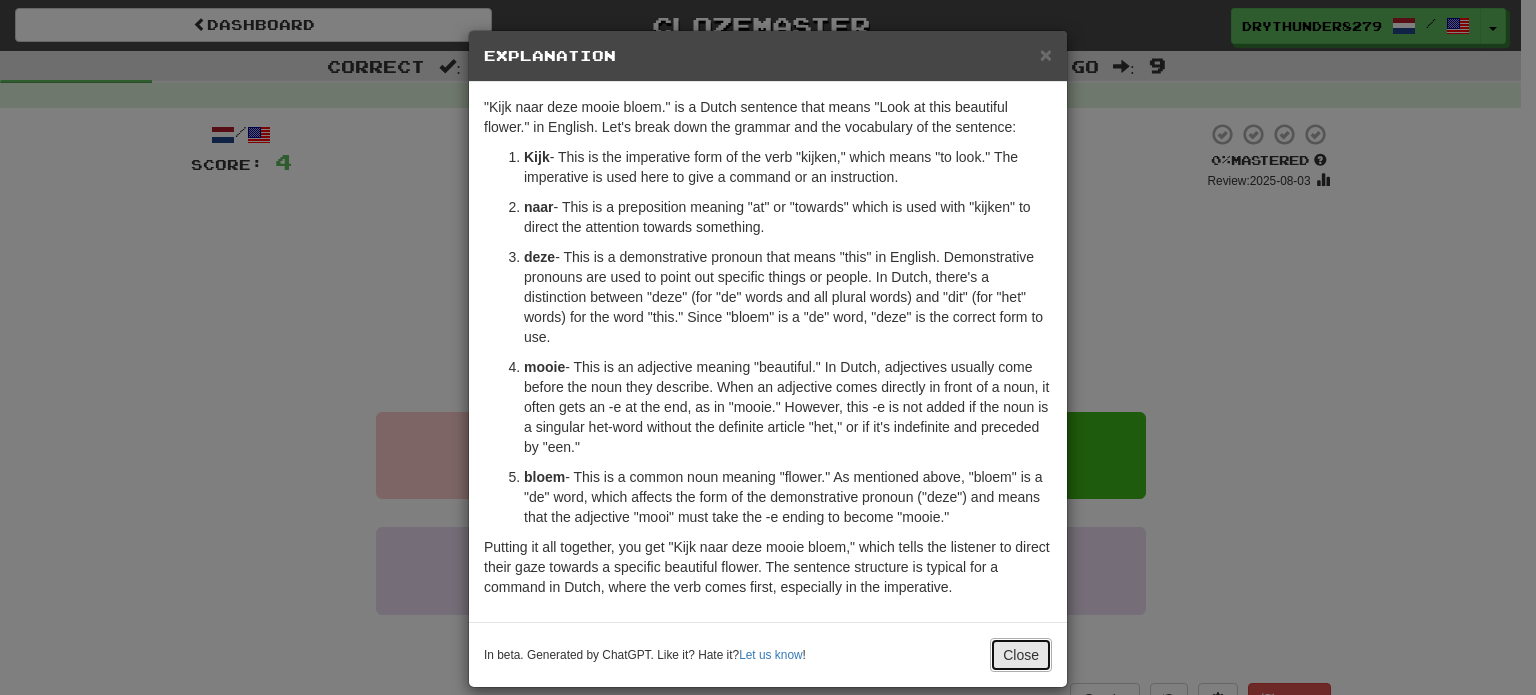 click on "Close" at bounding box center [1021, 655] 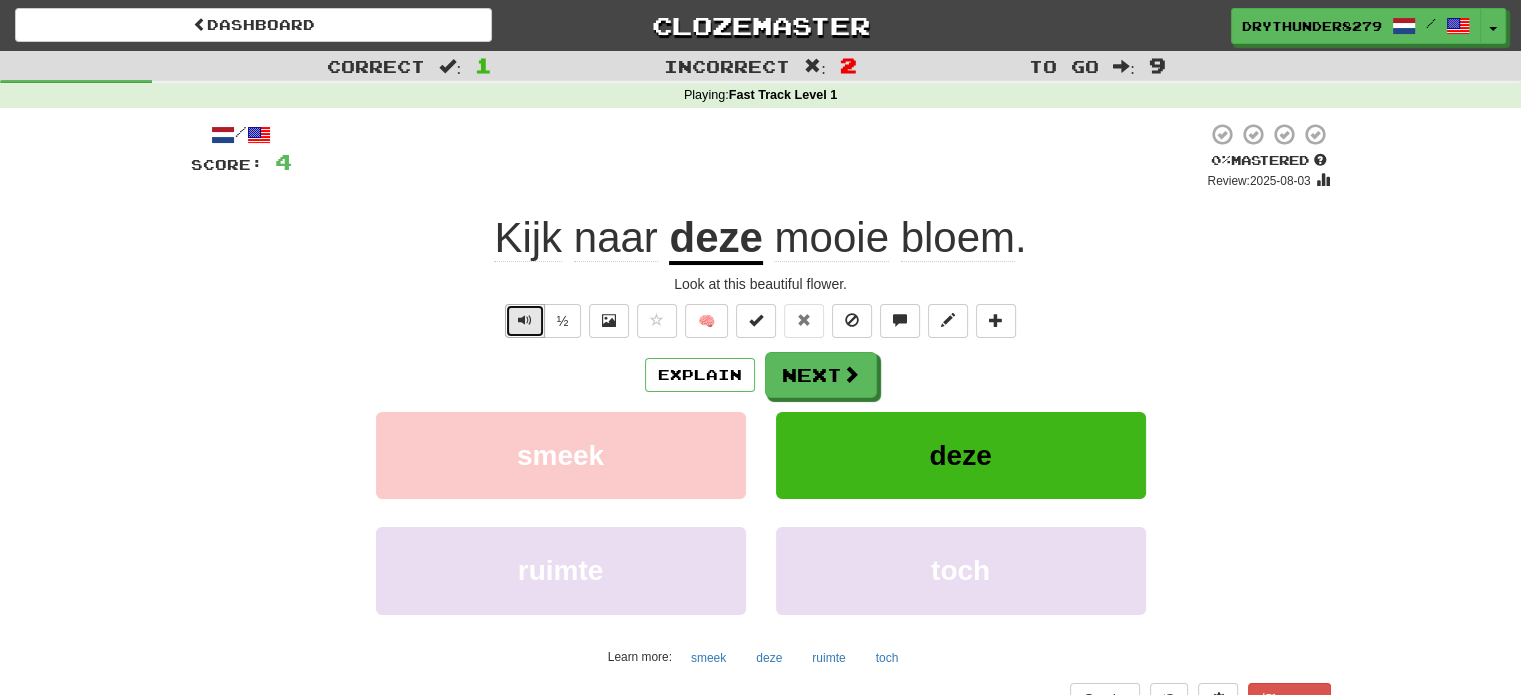 click at bounding box center (525, 320) 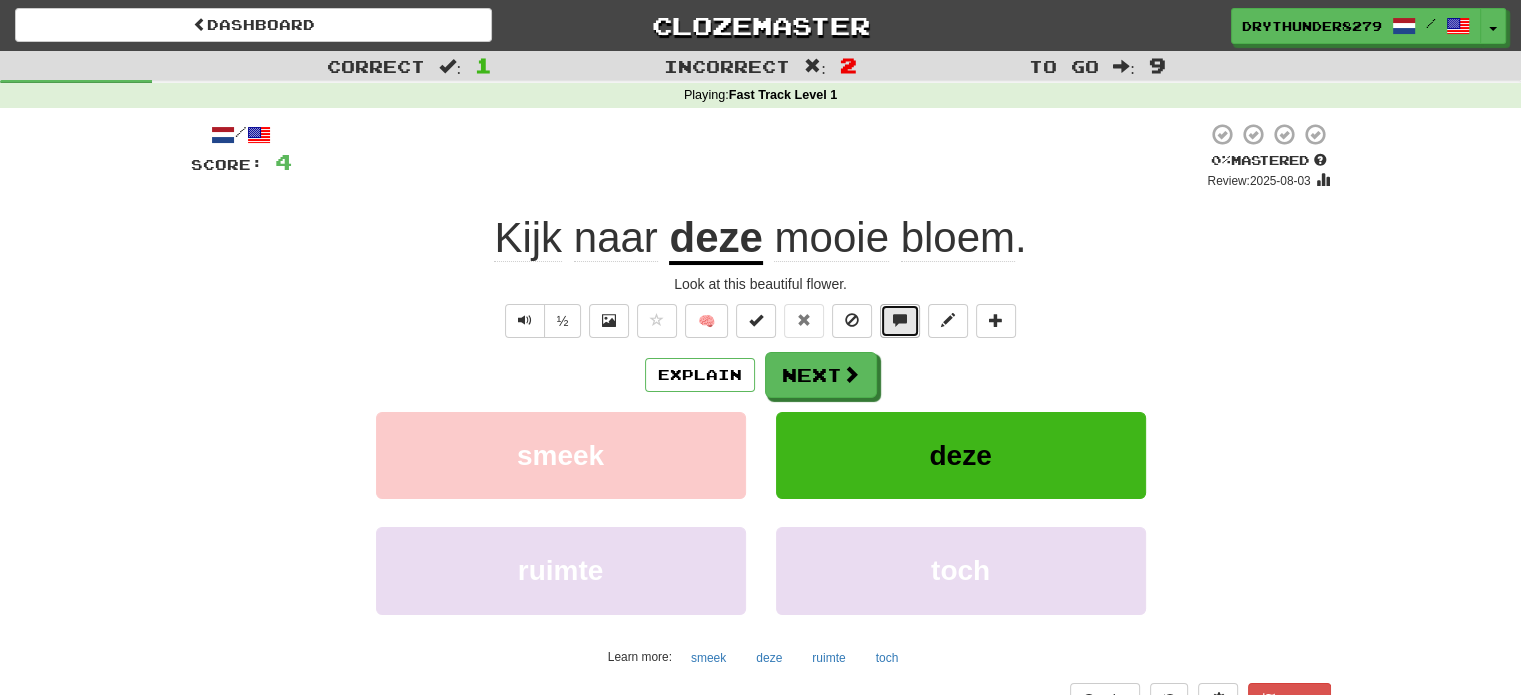 click at bounding box center [900, 321] 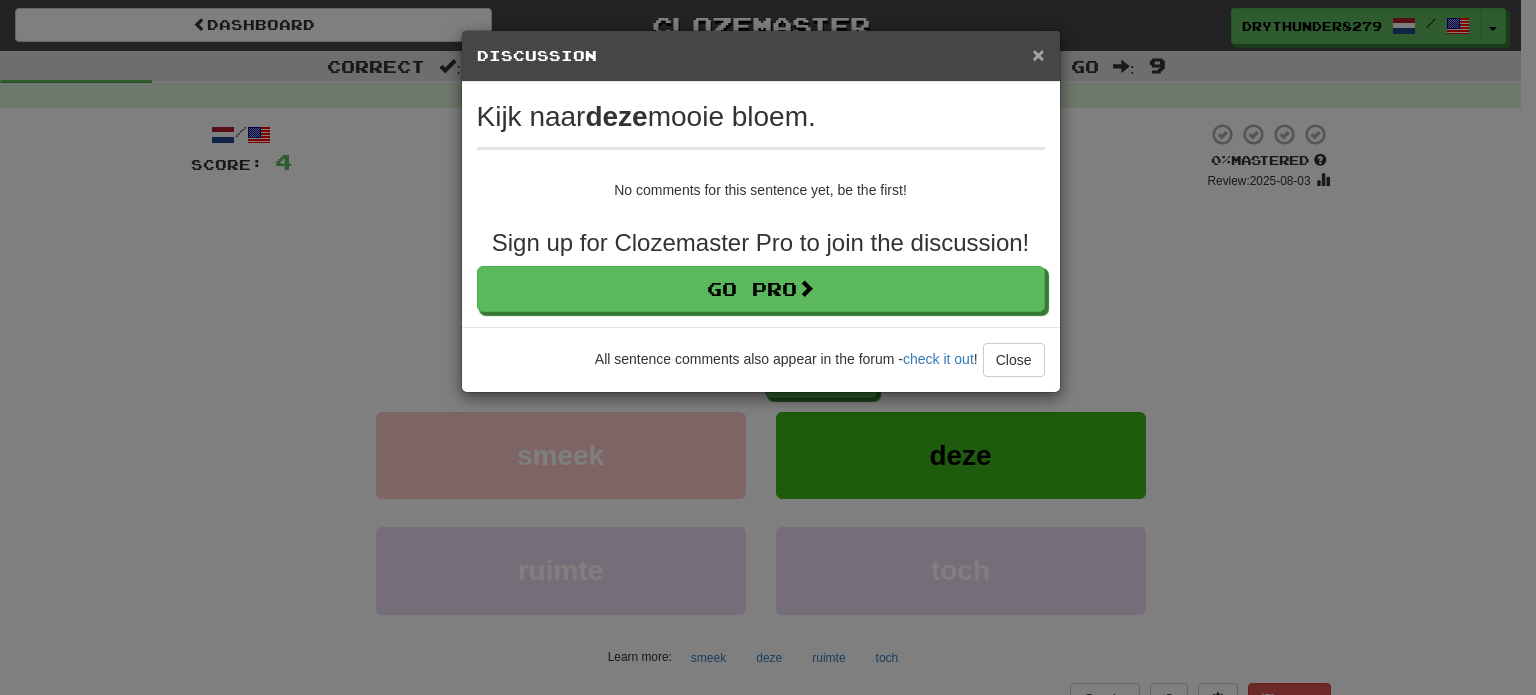 click on "×" at bounding box center (1038, 54) 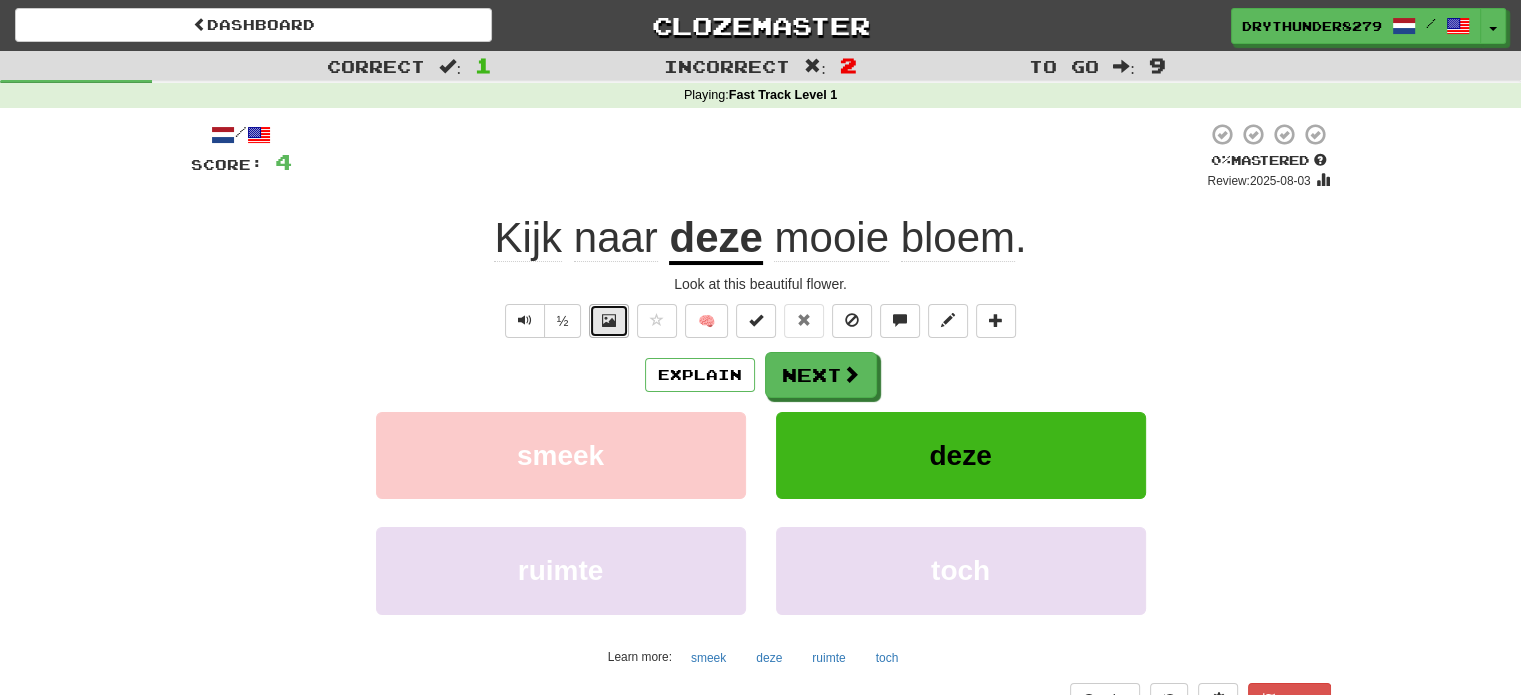 click at bounding box center [609, 320] 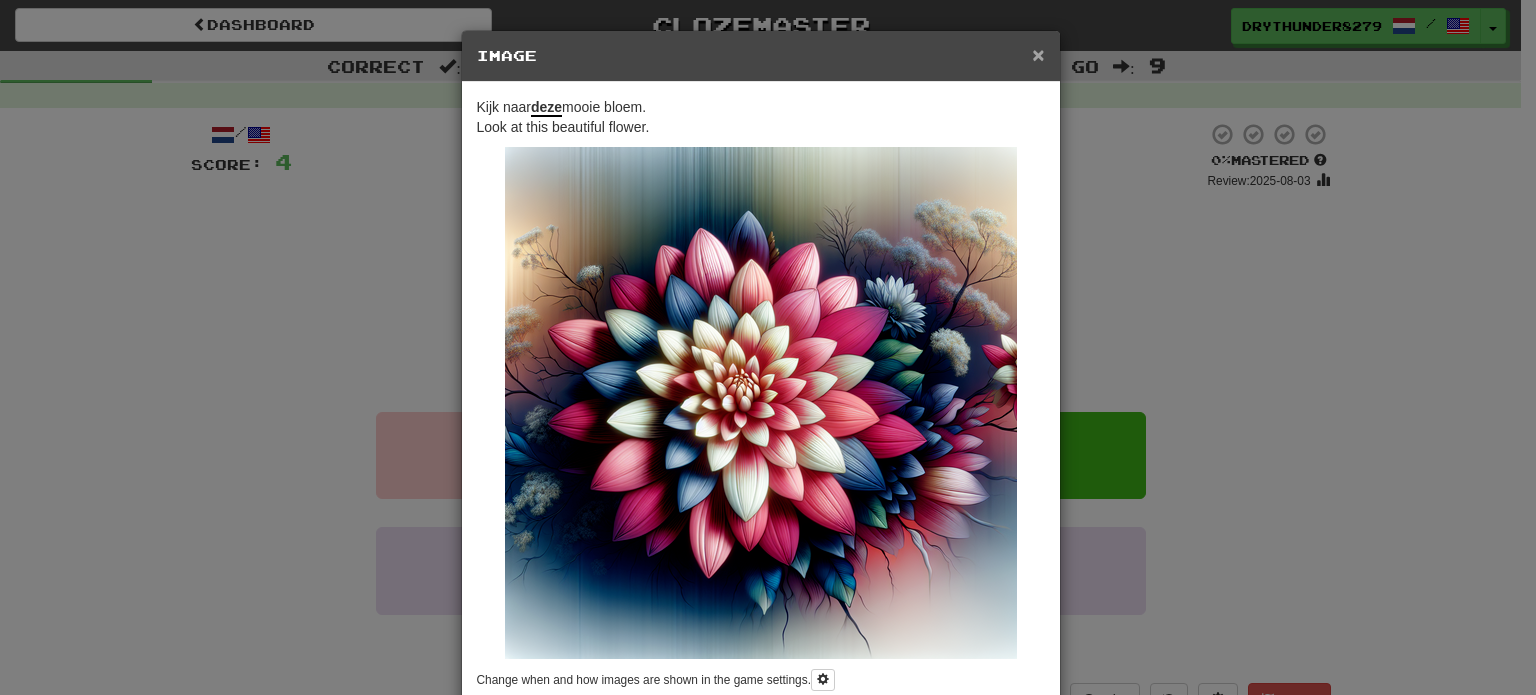 click on "×" at bounding box center [1038, 54] 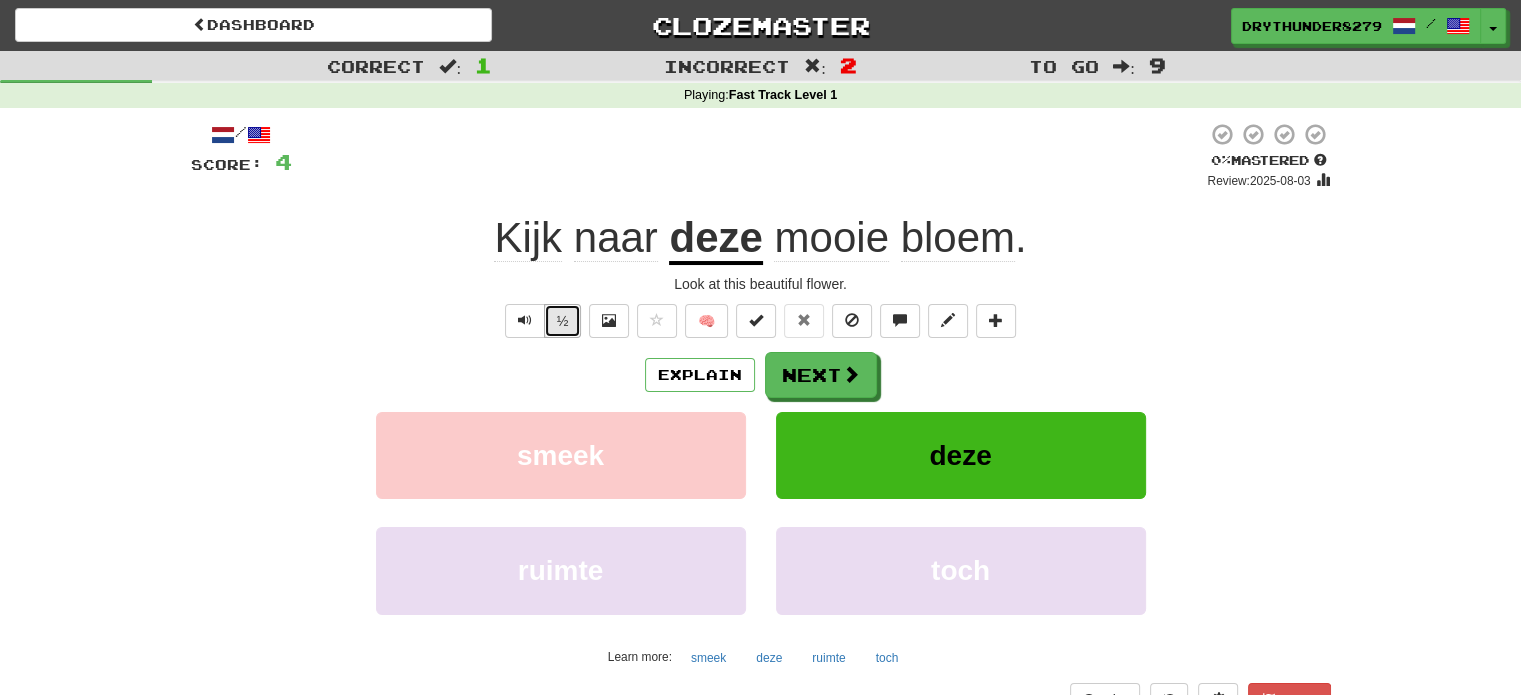 click on "½" at bounding box center [563, 321] 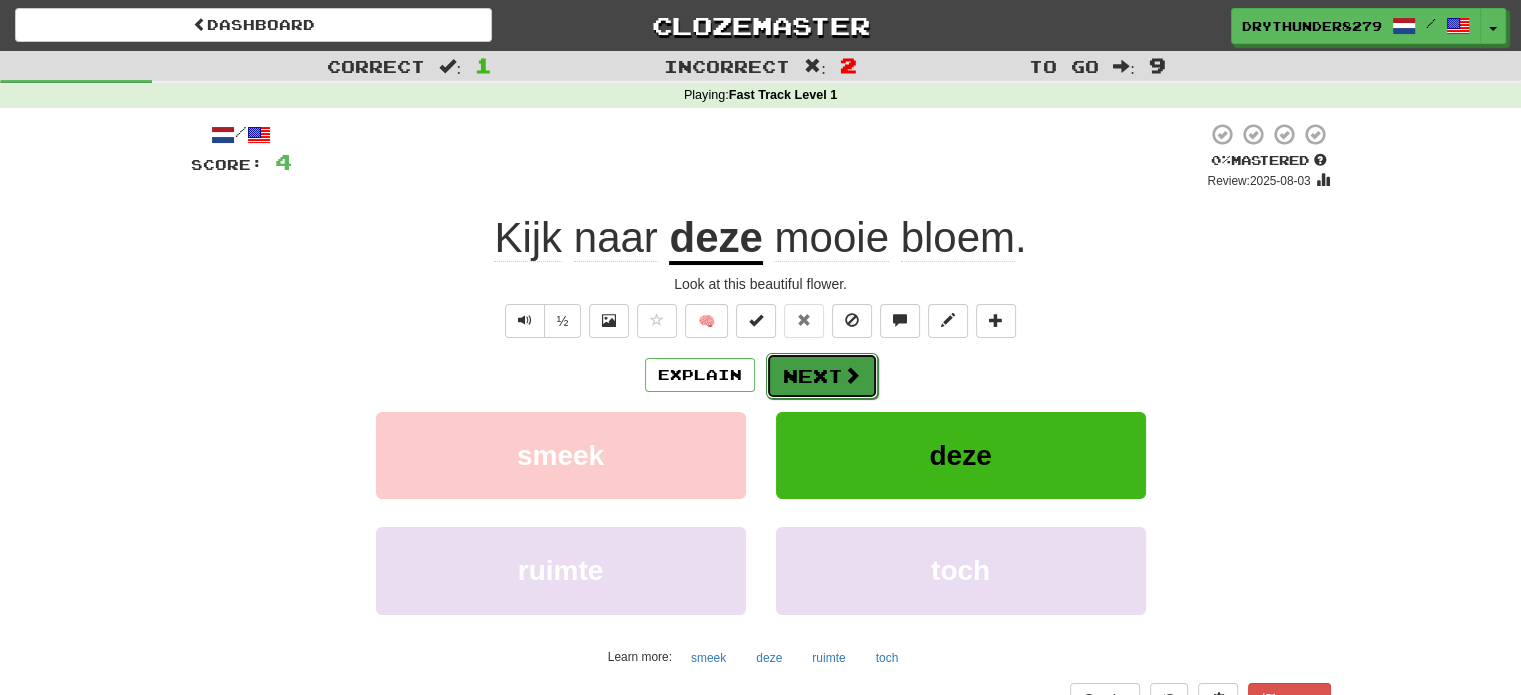 click at bounding box center (852, 375) 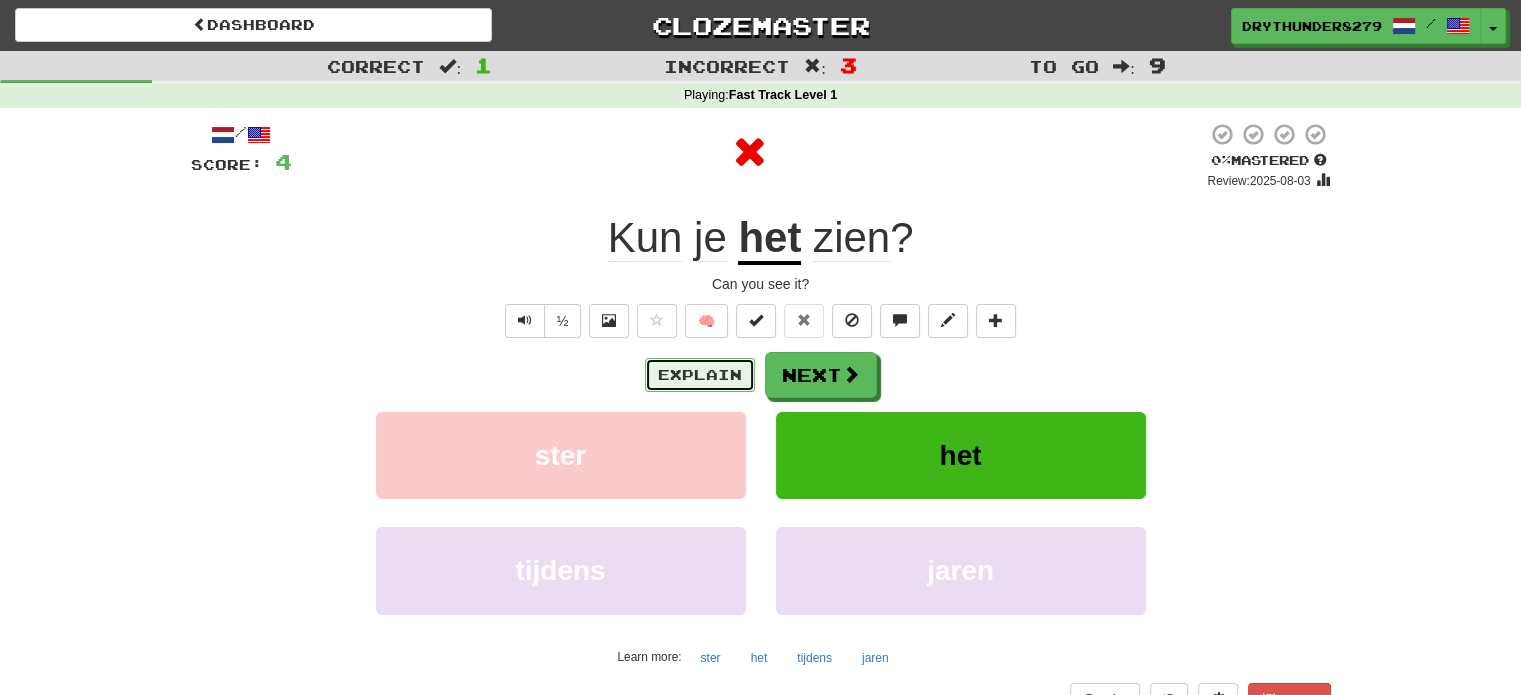 click on "Explain" at bounding box center [700, 375] 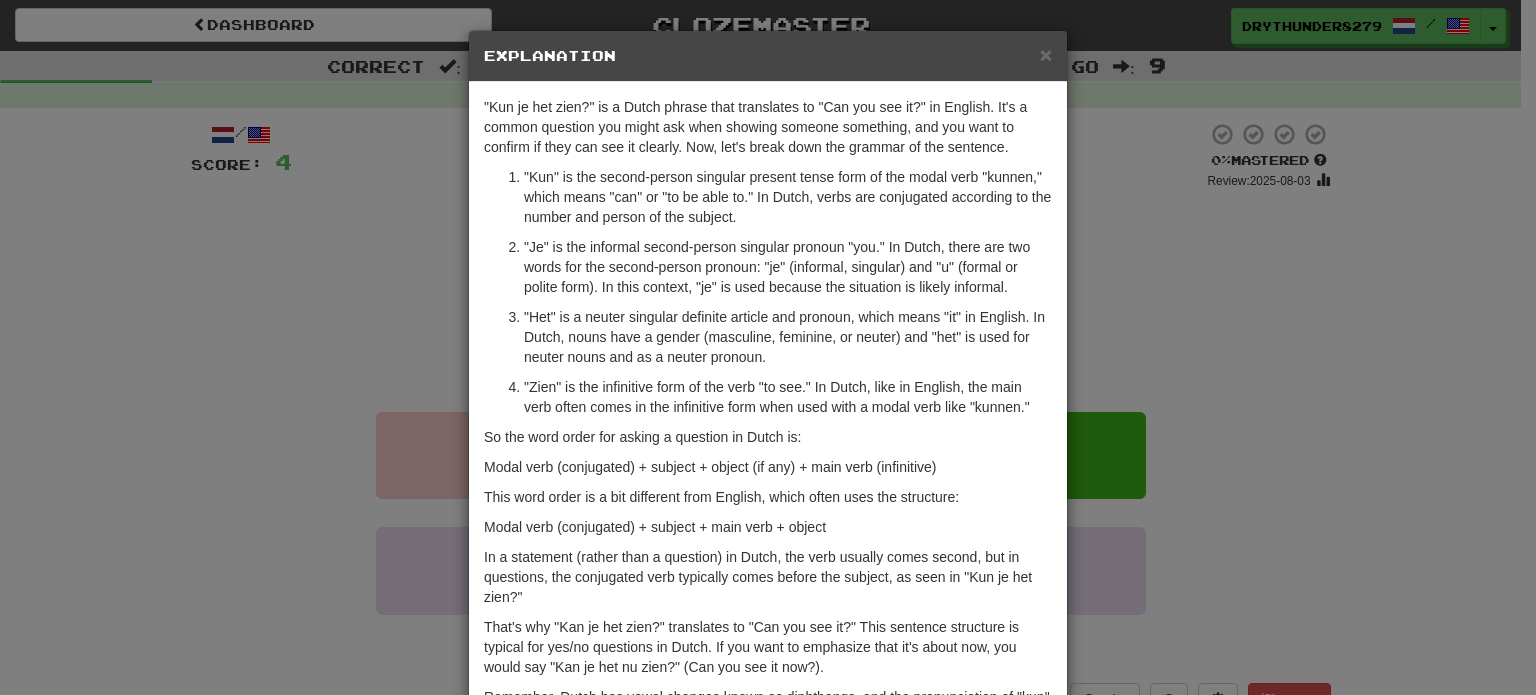 click on "× Explanation" at bounding box center (768, 56) 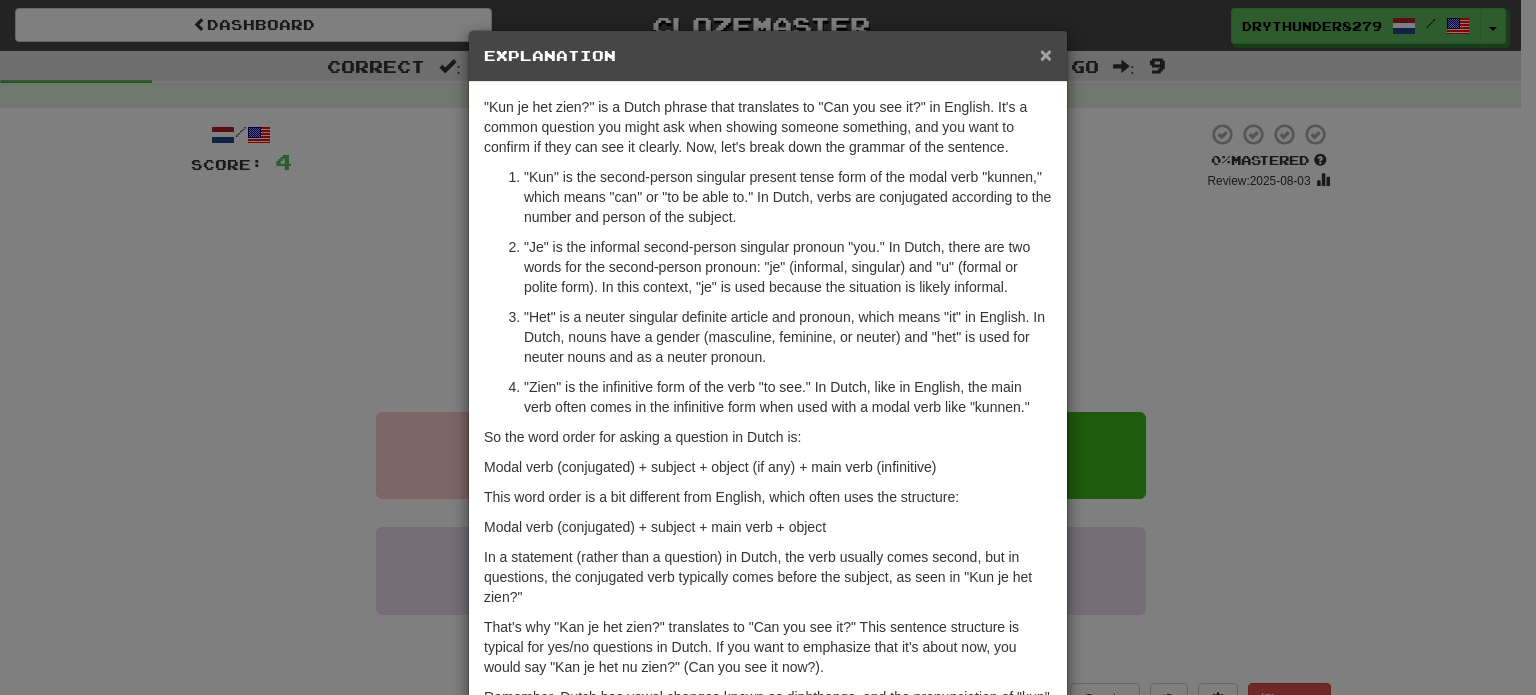 click on "×" at bounding box center (1046, 54) 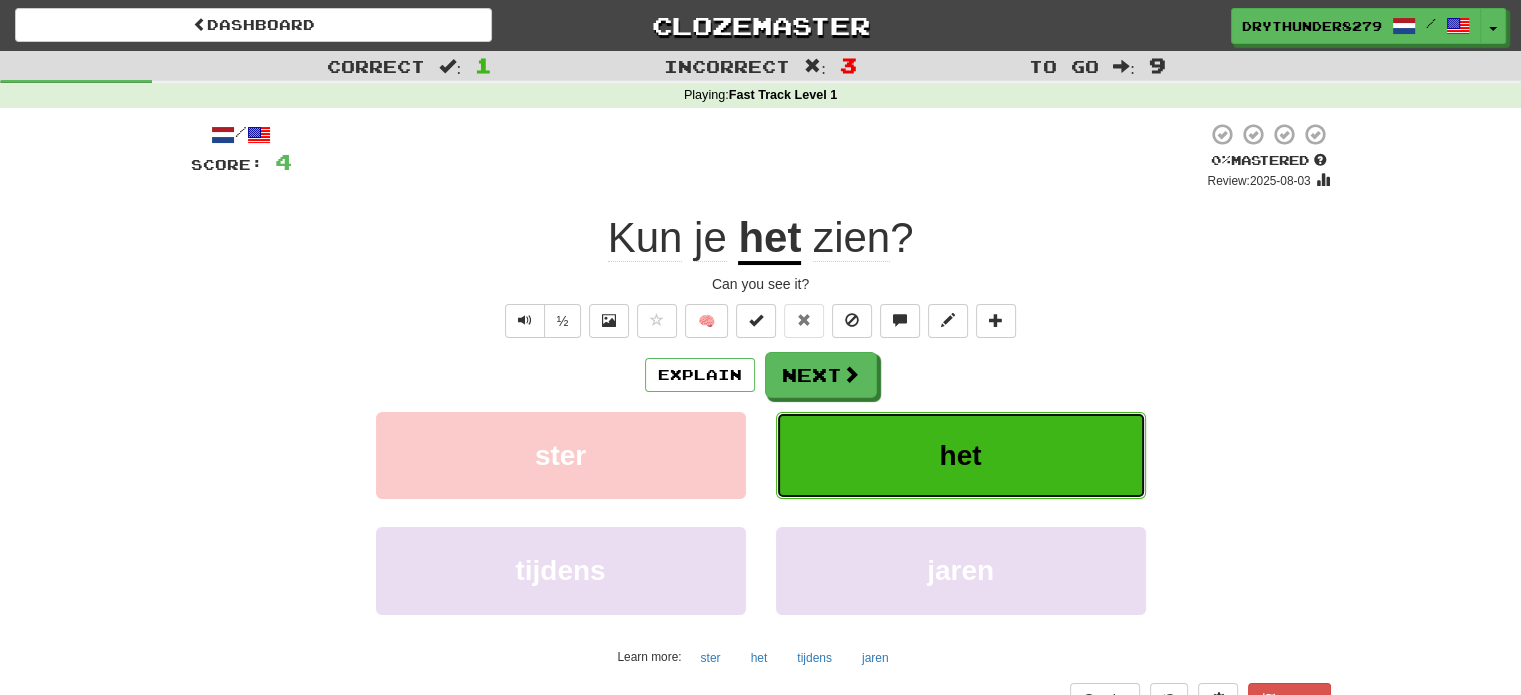 click on "het" at bounding box center [961, 455] 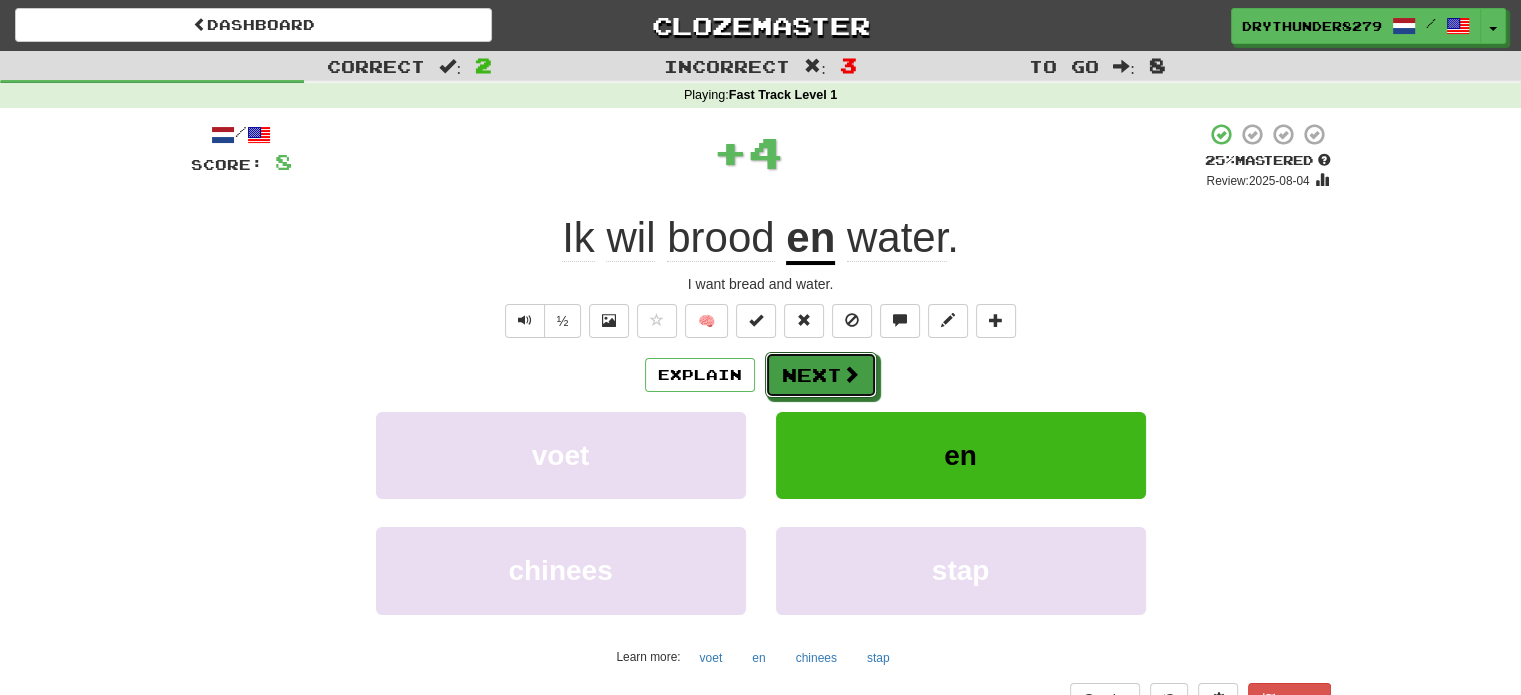 click on "Next" at bounding box center (821, 375) 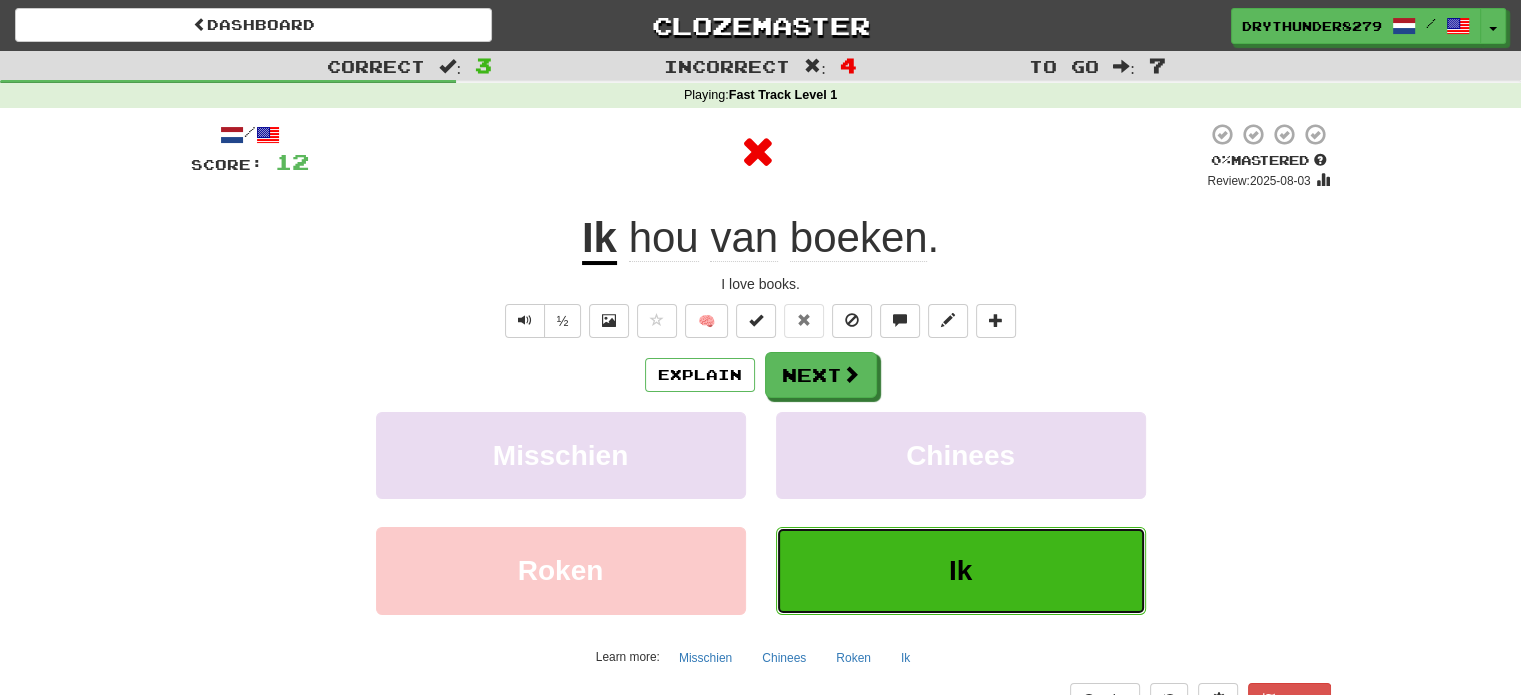 click on "Ik" at bounding box center [961, 570] 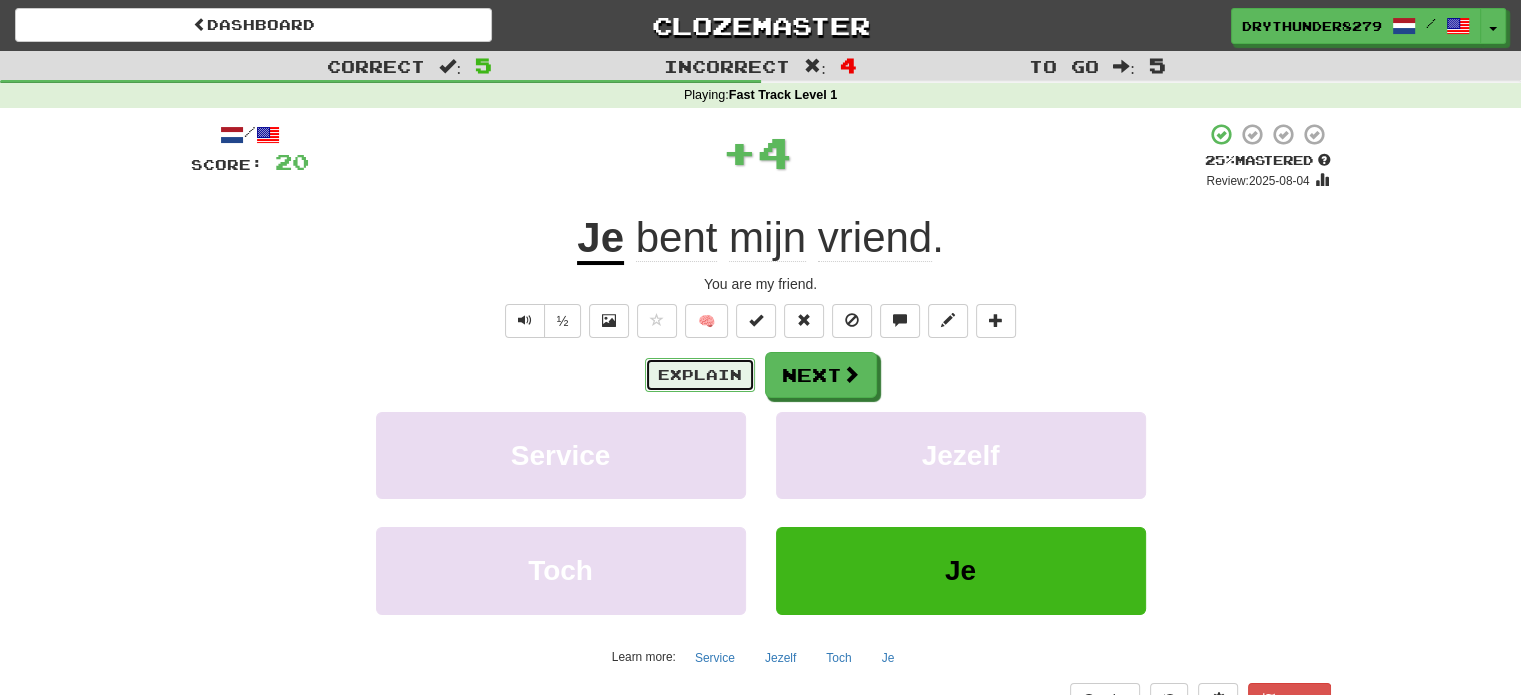 click on "Explain" at bounding box center (700, 375) 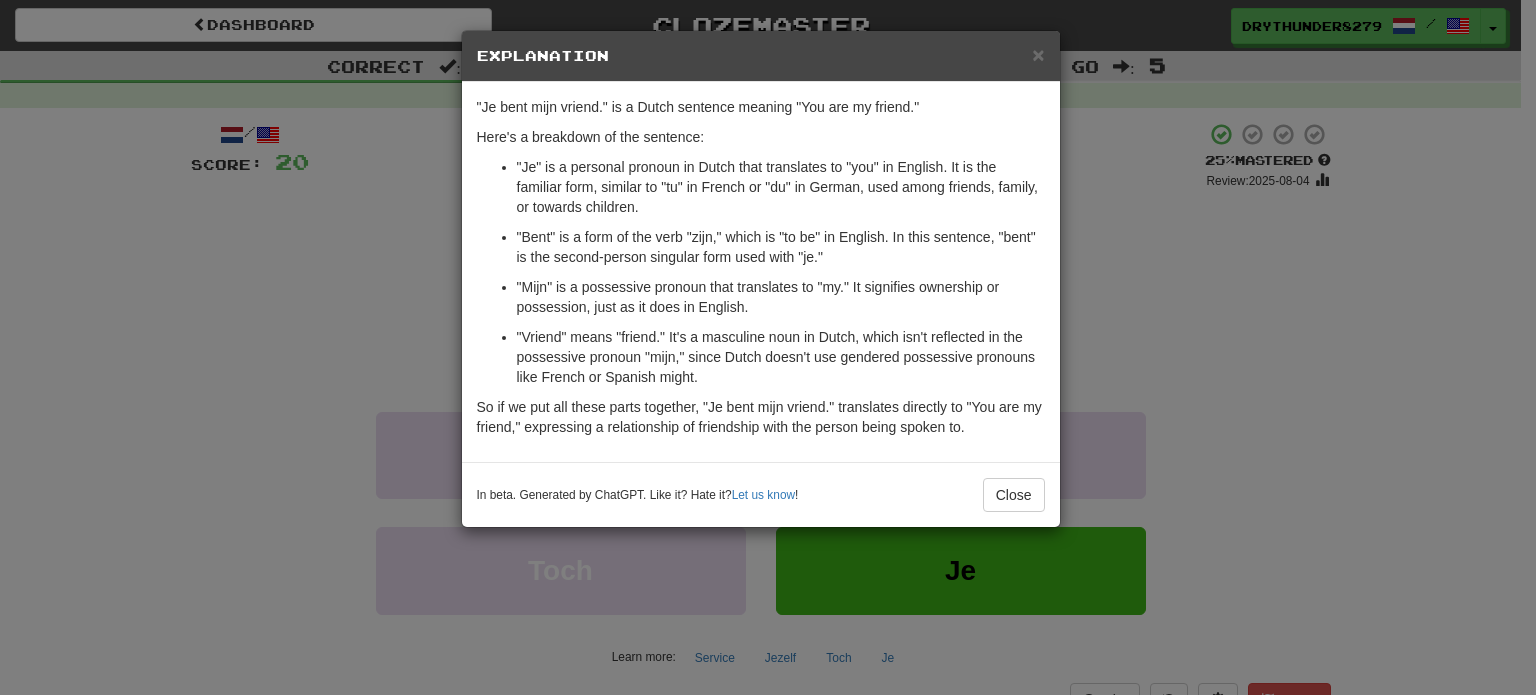 click on "× Explanation" at bounding box center [761, 56] 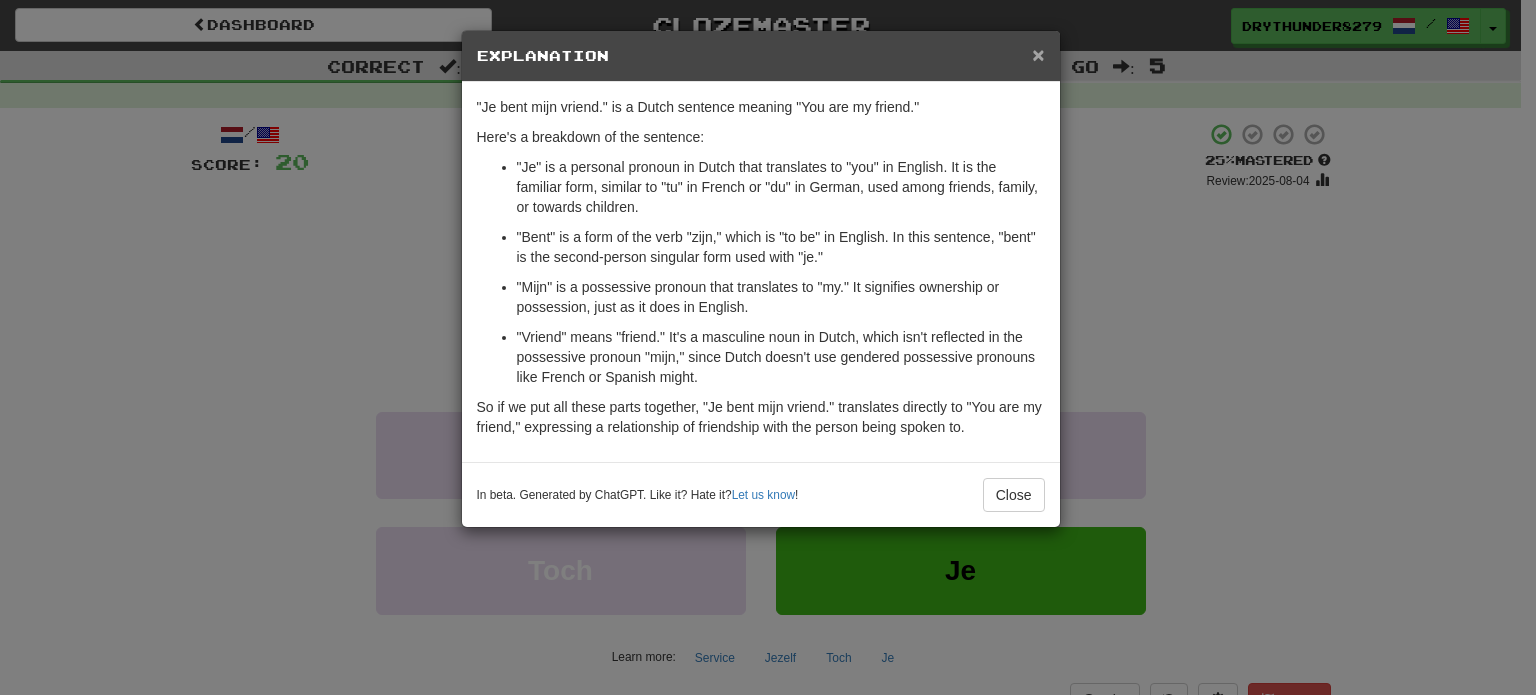 click on "×" at bounding box center [1038, 54] 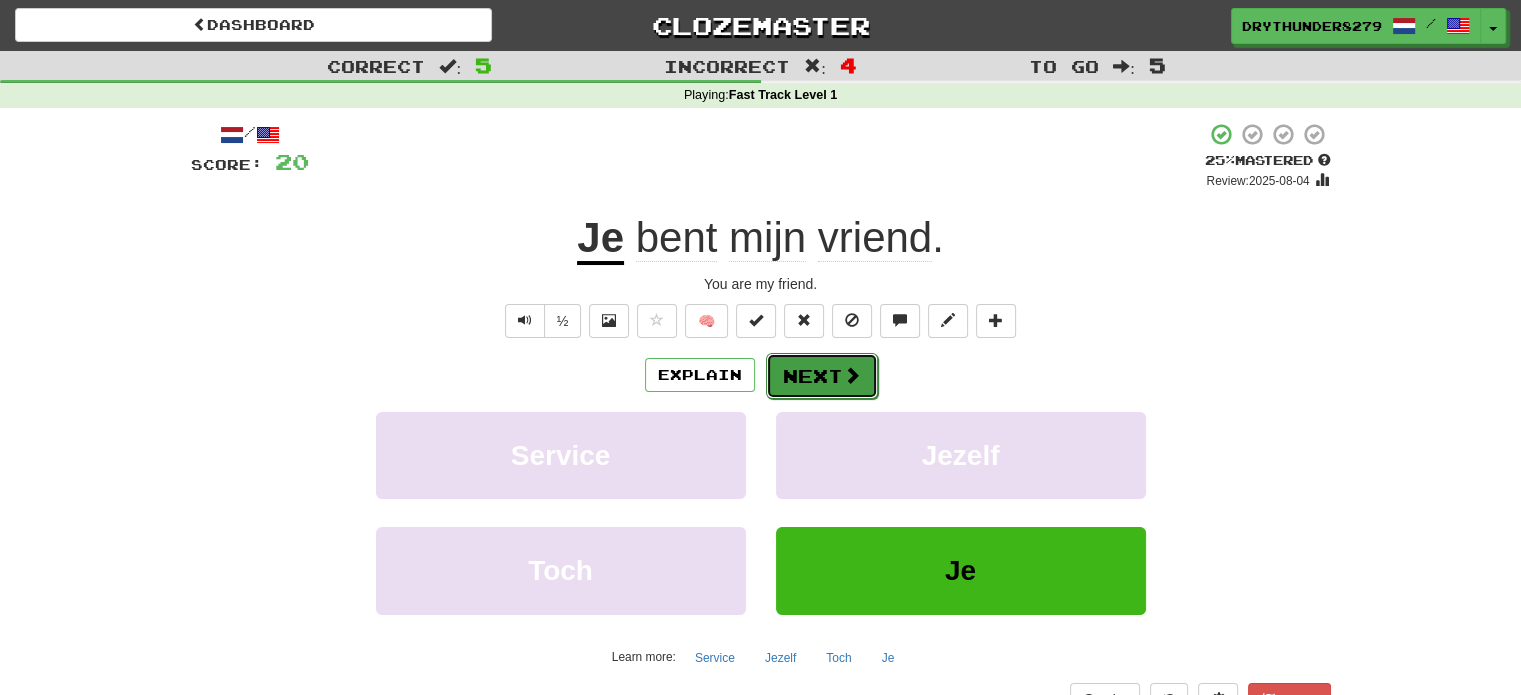 click on "Next" at bounding box center [822, 376] 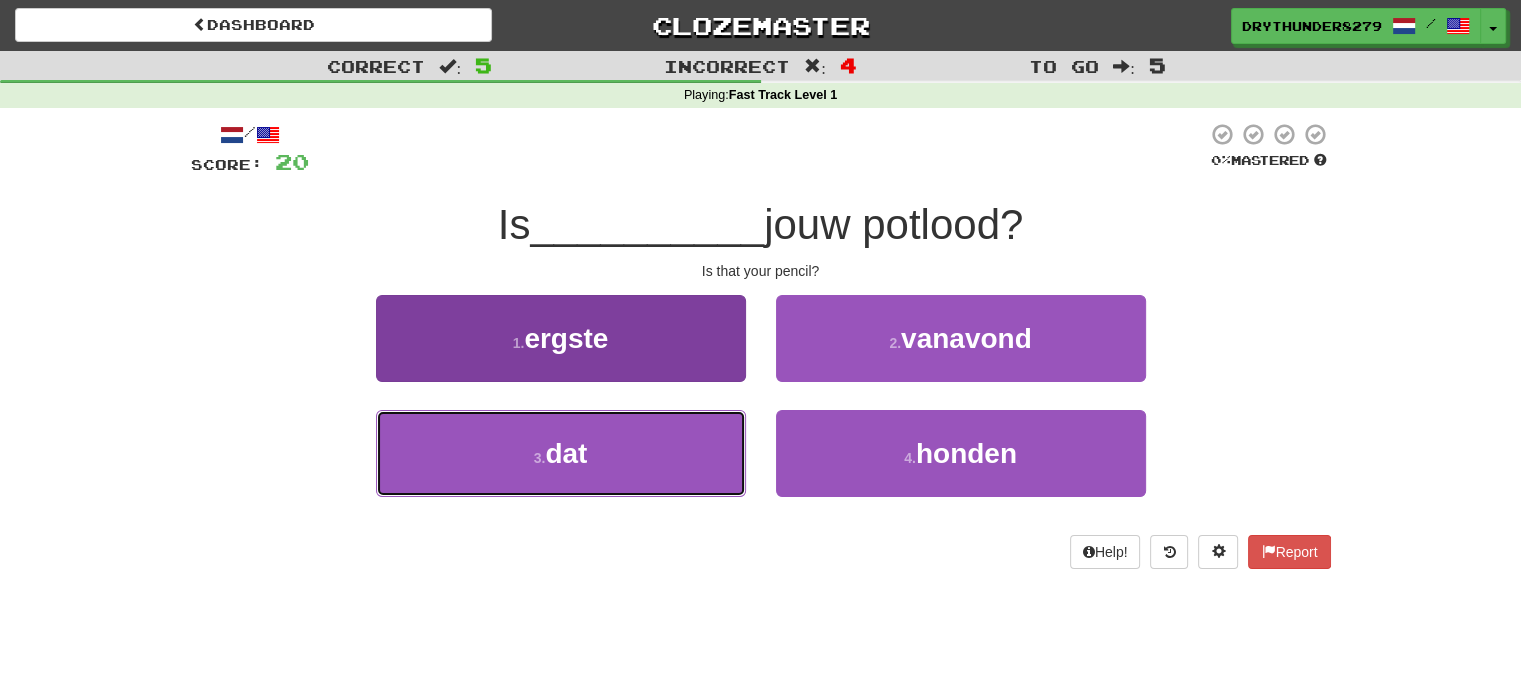 click on "3 .  dat" at bounding box center [561, 453] 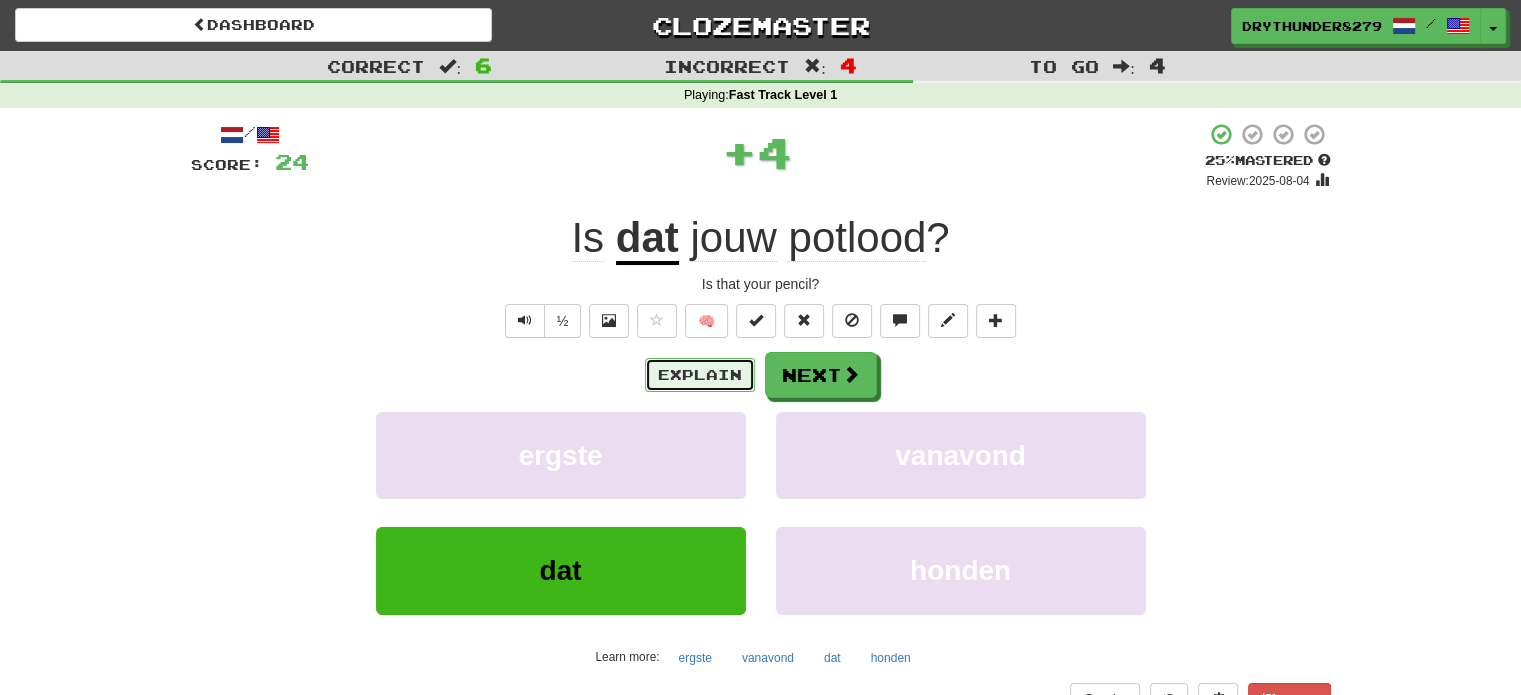 click on "Explain" at bounding box center (700, 375) 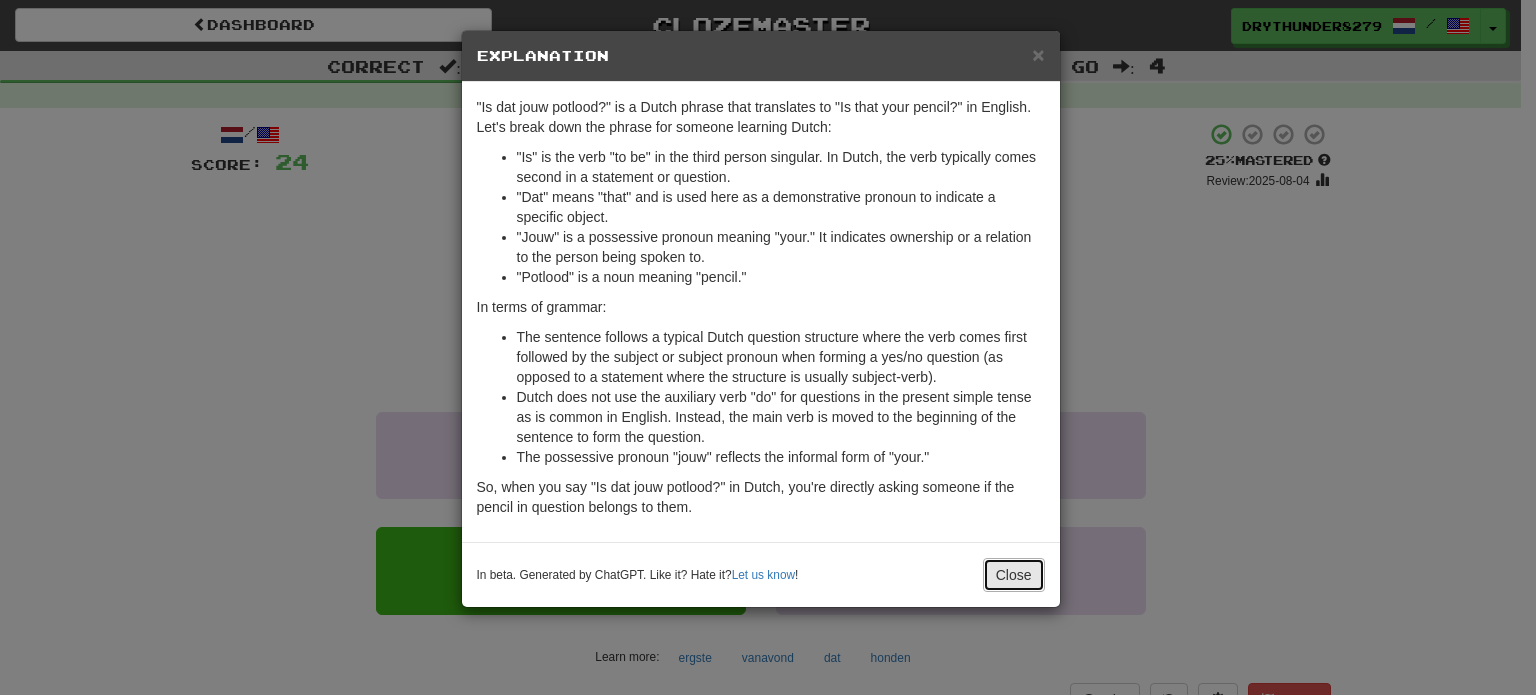 click on "Close" at bounding box center [1014, 575] 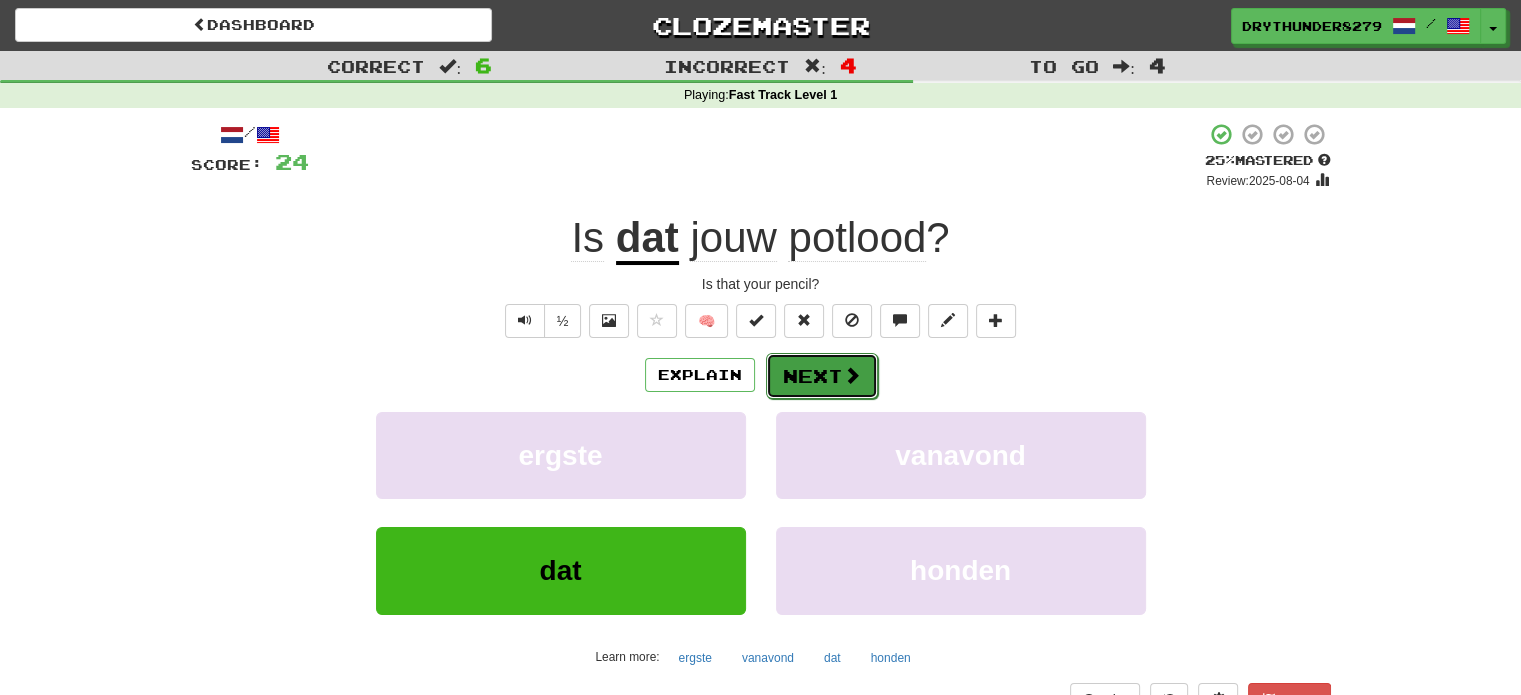click on "Next" at bounding box center (822, 376) 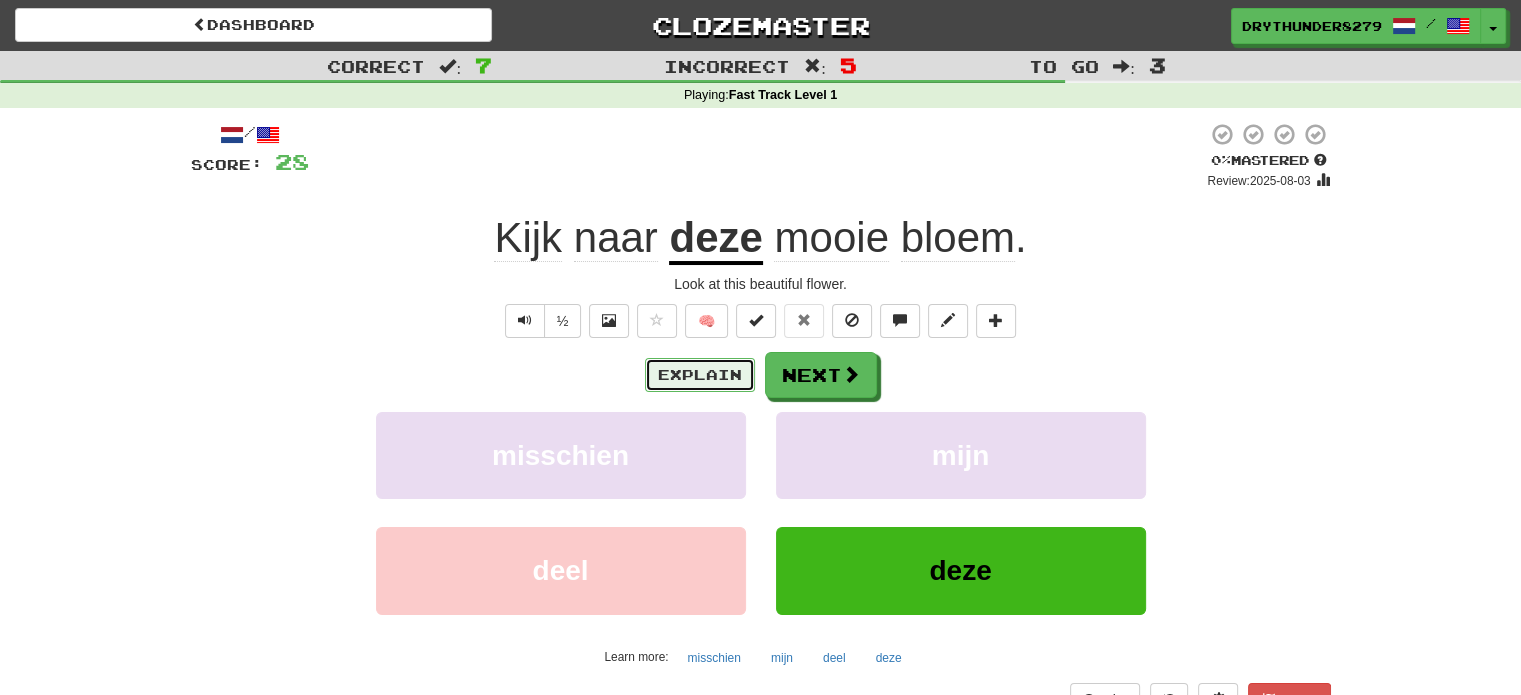 click on "Explain" at bounding box center (700, 375) 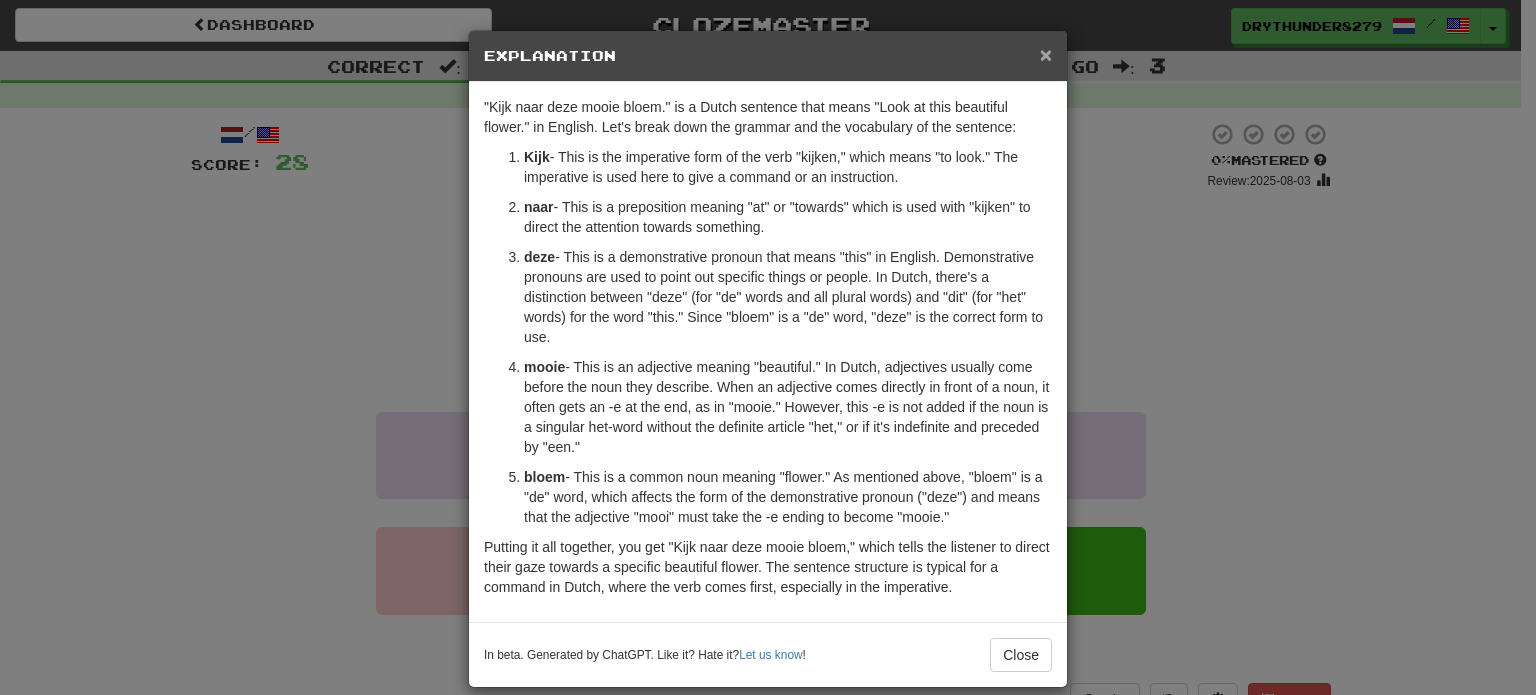 click on "×" at bounding box center [1046, 54] 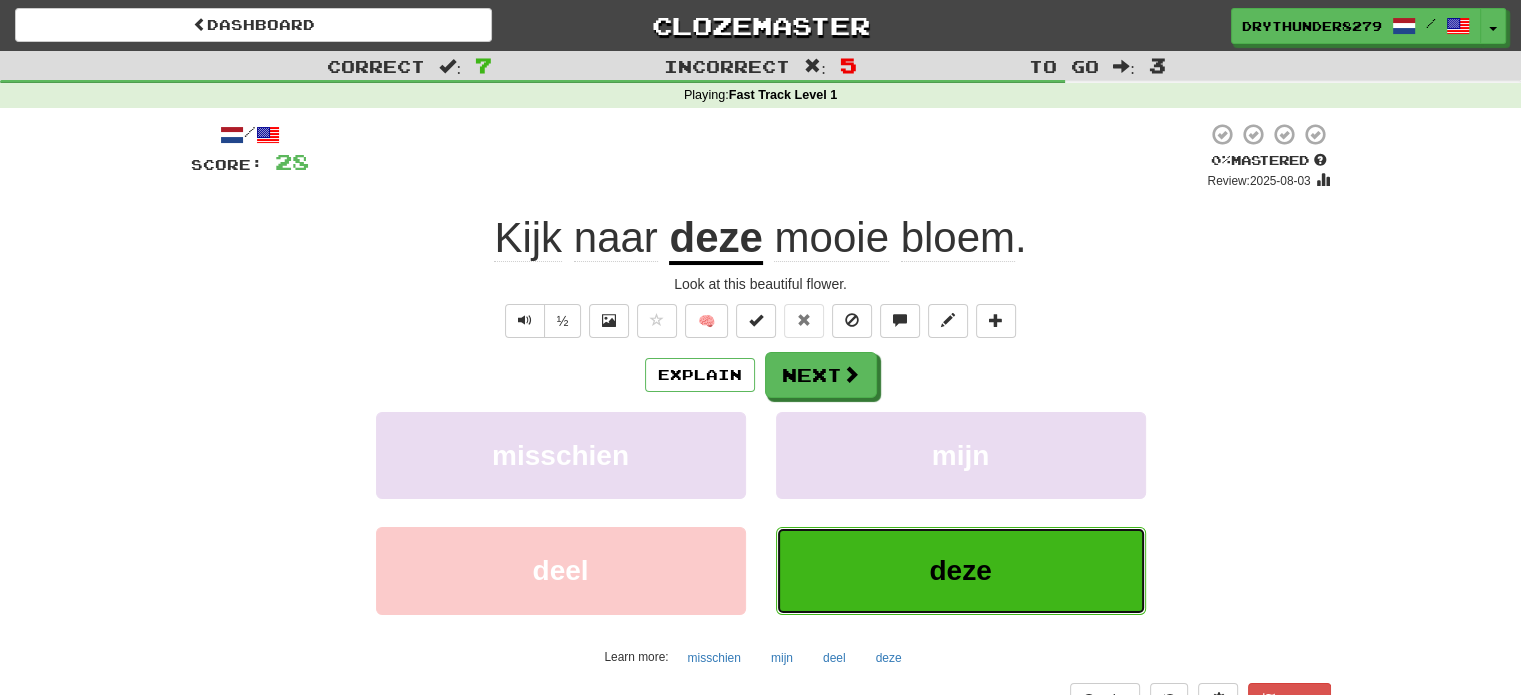 click on "deze" at bounding box center (961, 570) 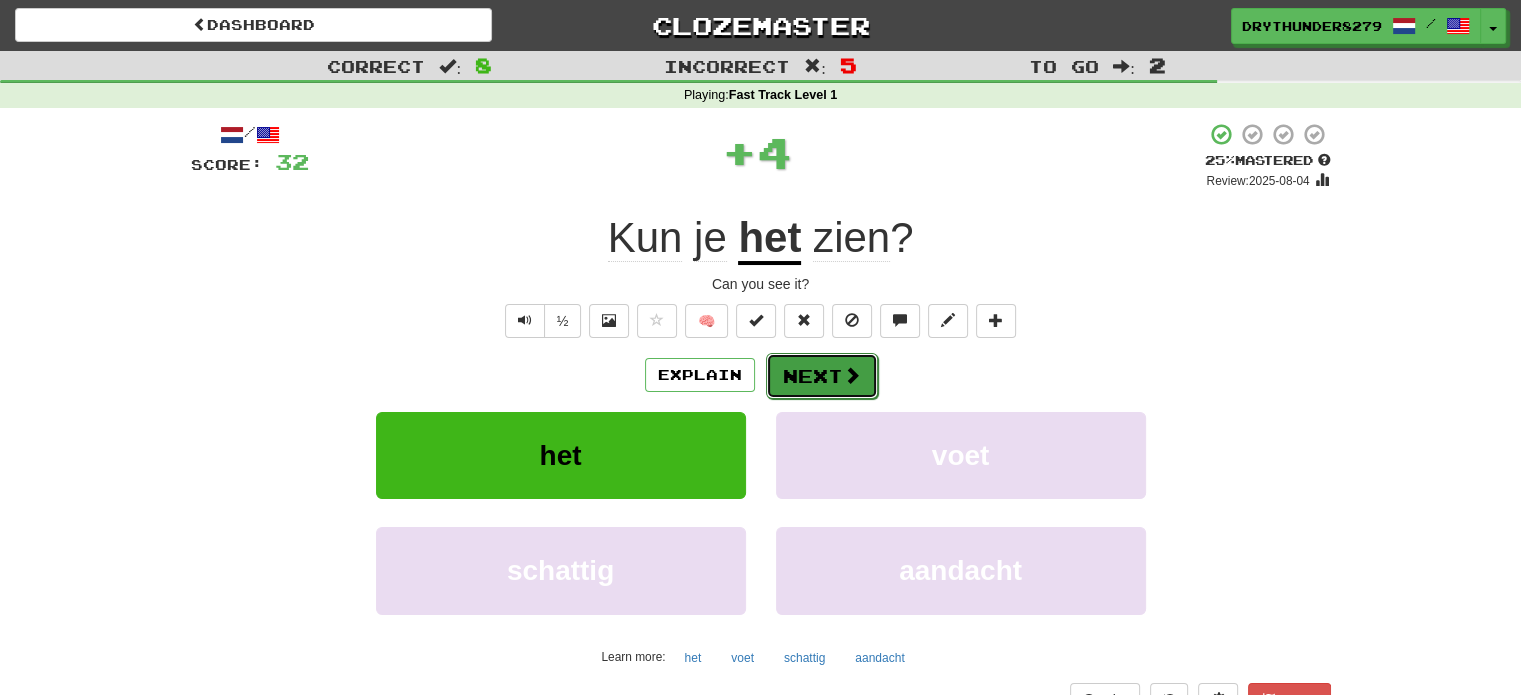 click on "Next" at bounding box center (822, 376) 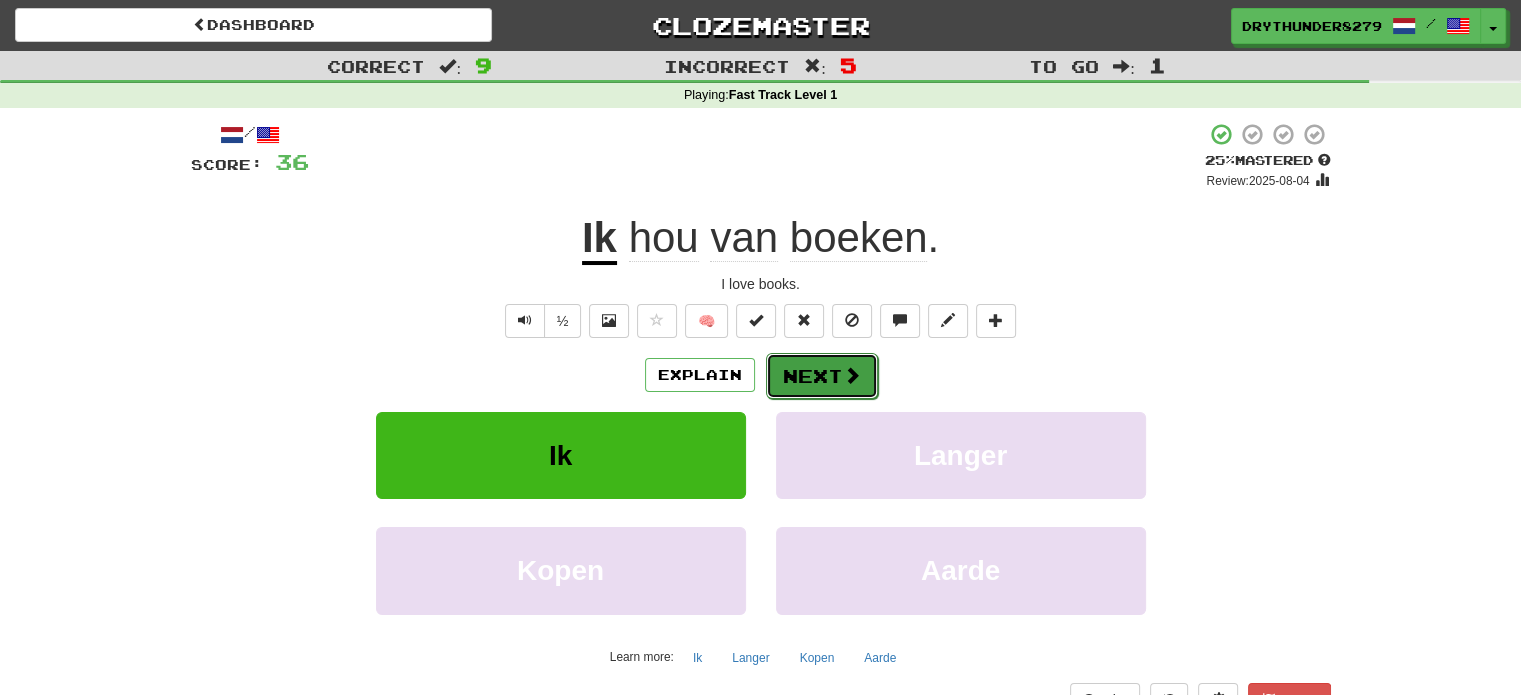 click on "Next" at bounding box center [822, 376] 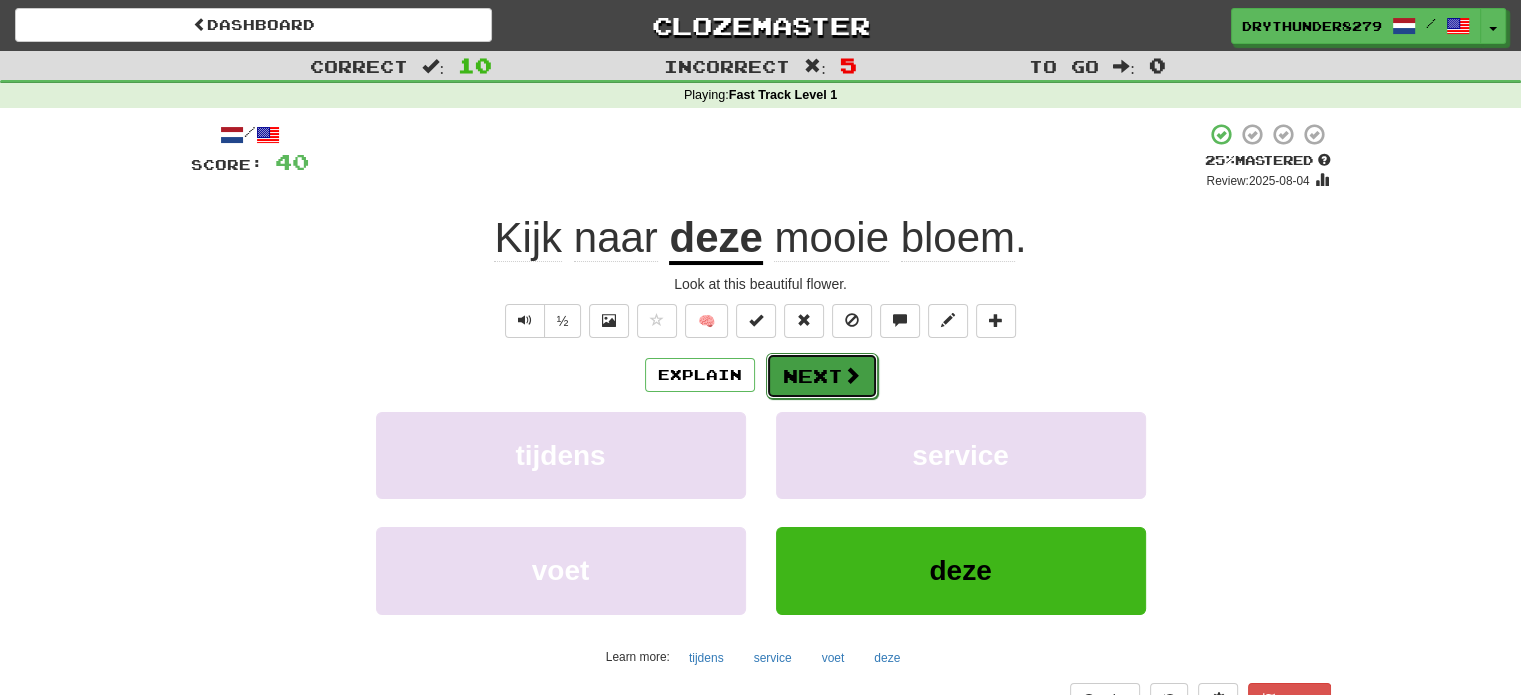 click on "Next" at bounding box center (822, 376) 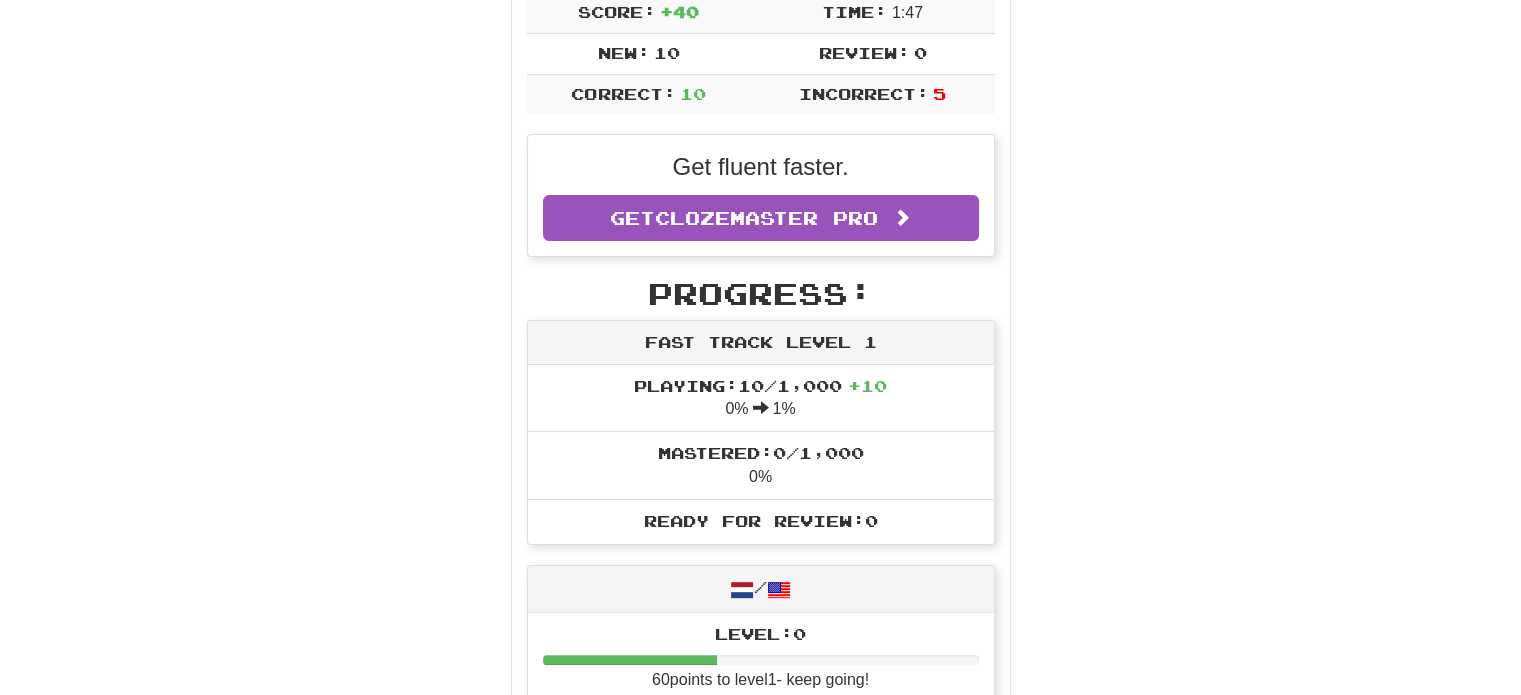 scroll, scrollTop: 300, scrollLeft: 0, axis: vertical 